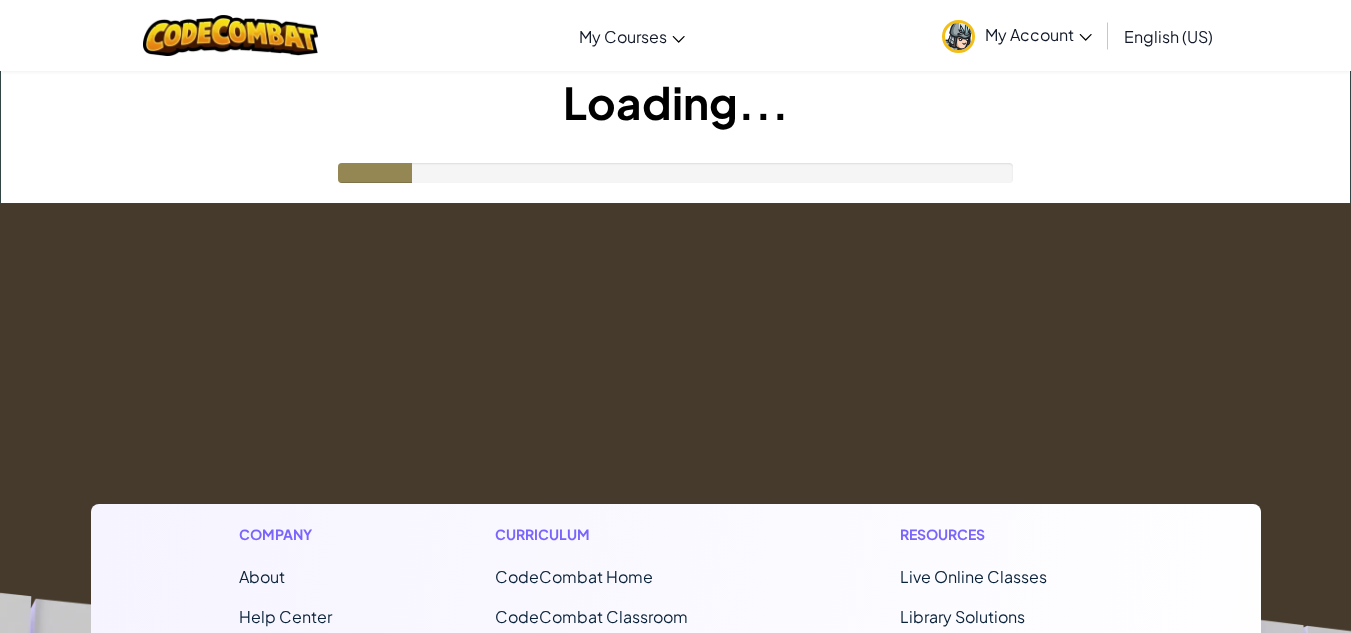 scroll, scrollTop: 0, scrollLeft: 0, axis: both 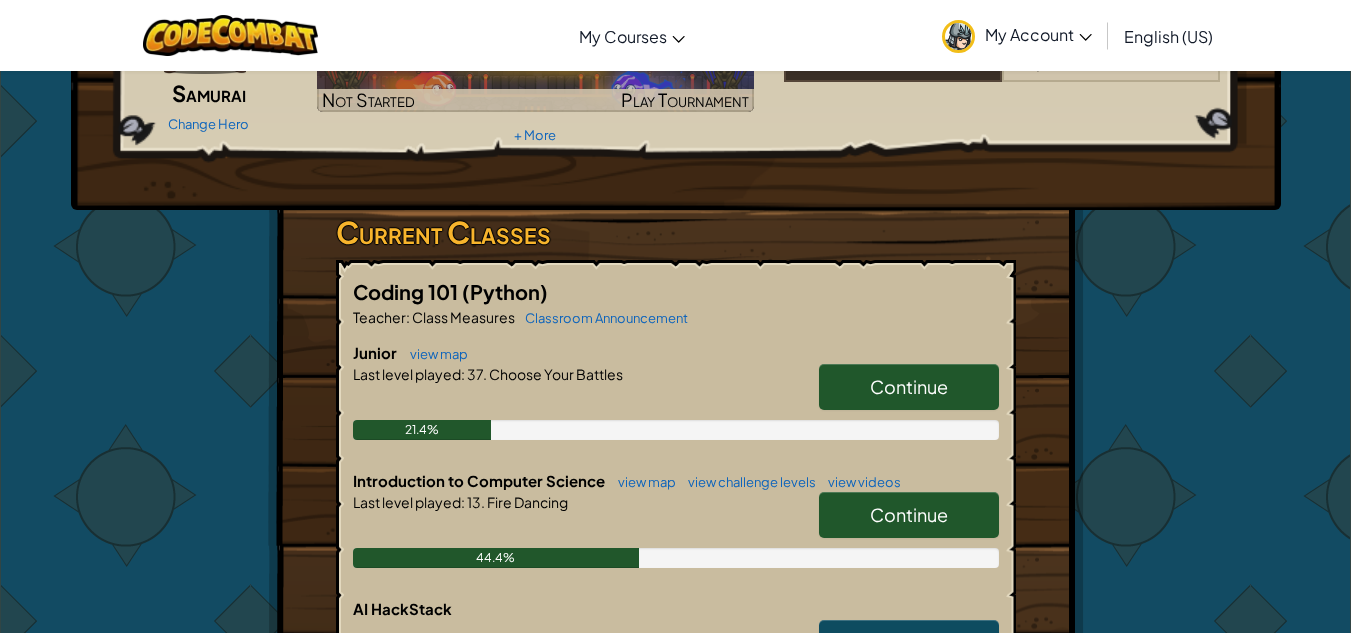click on "Continue" at bounding box center [909, 514] 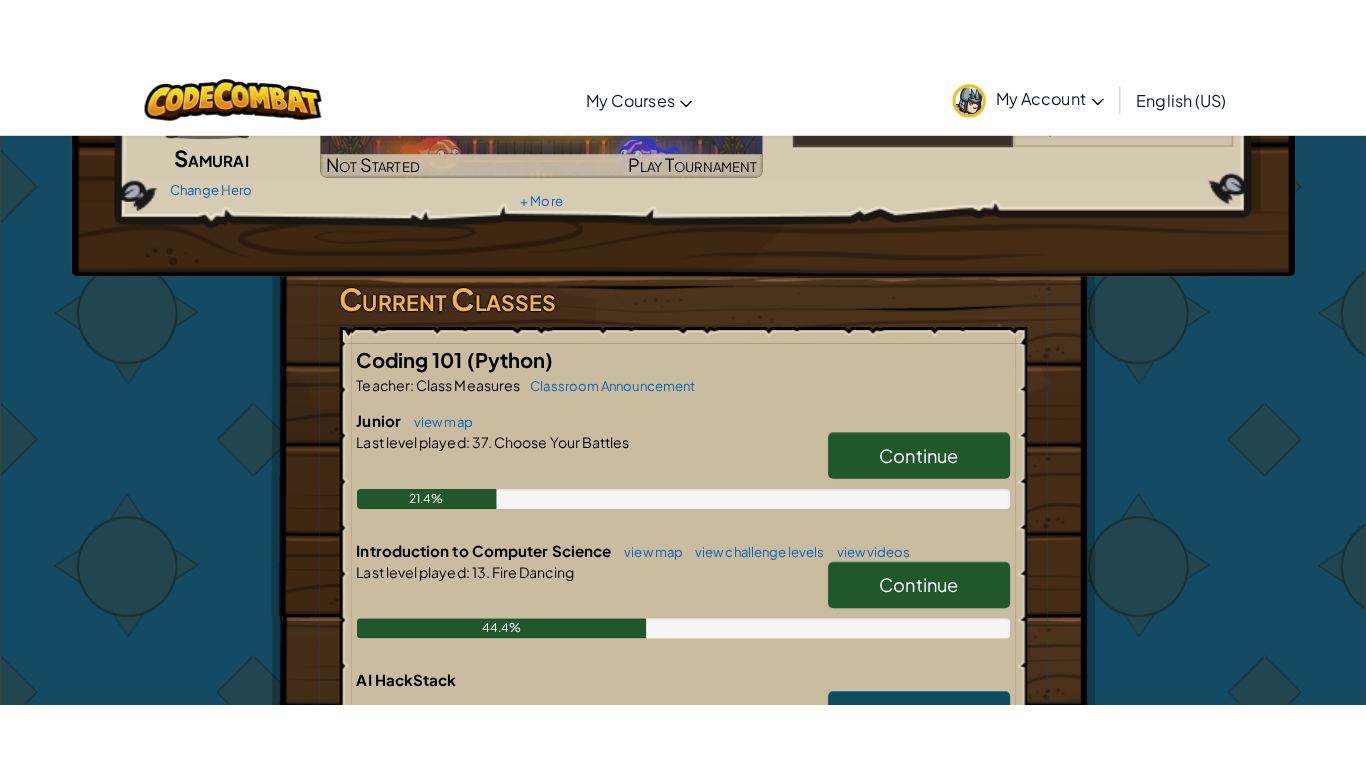 scroll, scrollTop: 0, scrollLeft: 0, axis: both 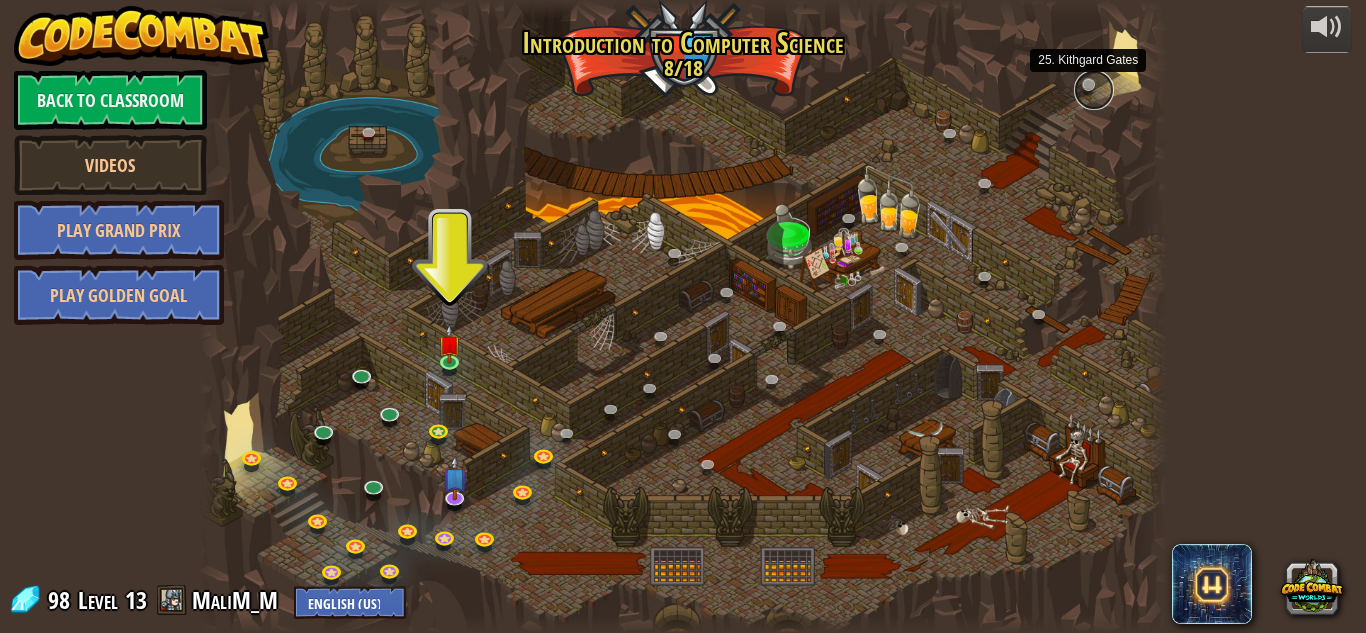 click at bounding box center (1094, 90) 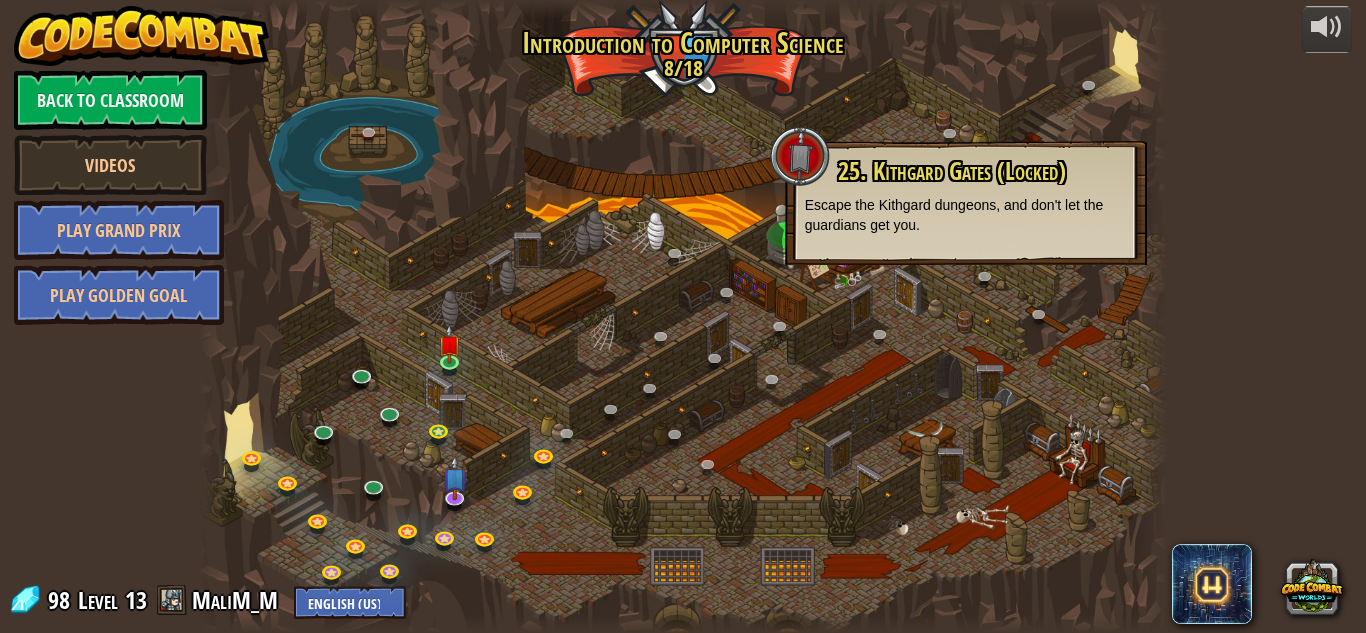 click at bounding box center (800, 156) 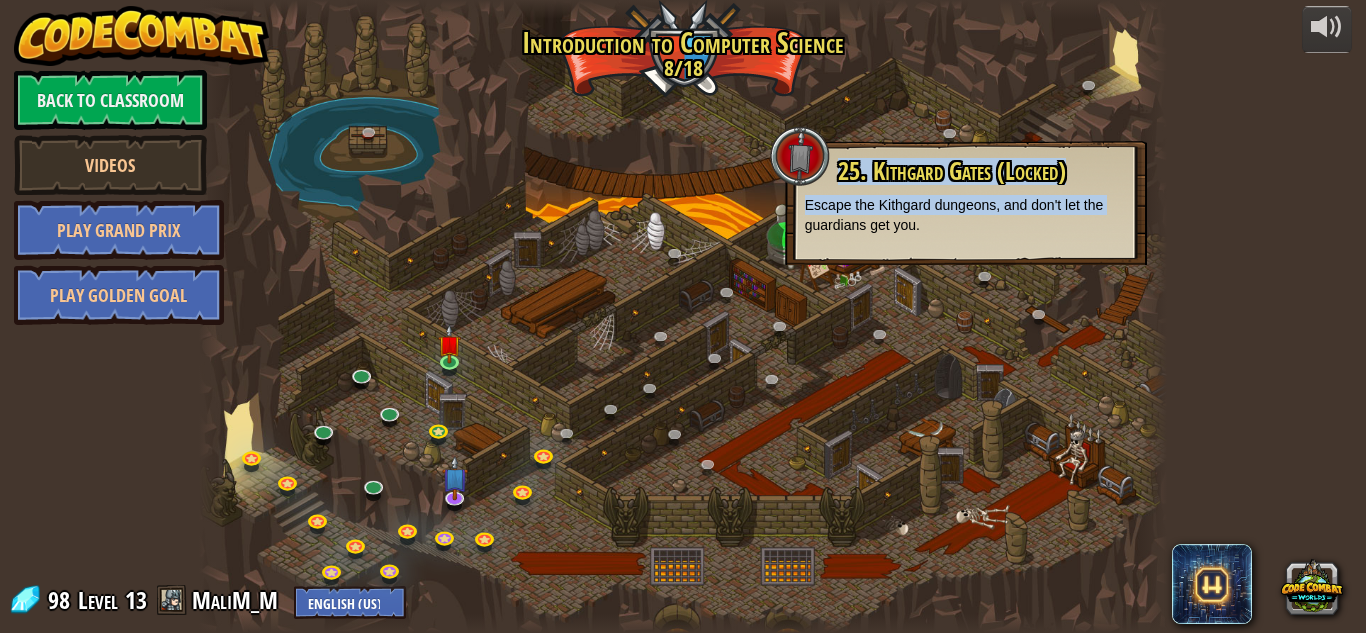 drag, startPoint x: 807, startPoint y: 237, endPoint x: 860, endPoint y: 109, distance: 138.5388 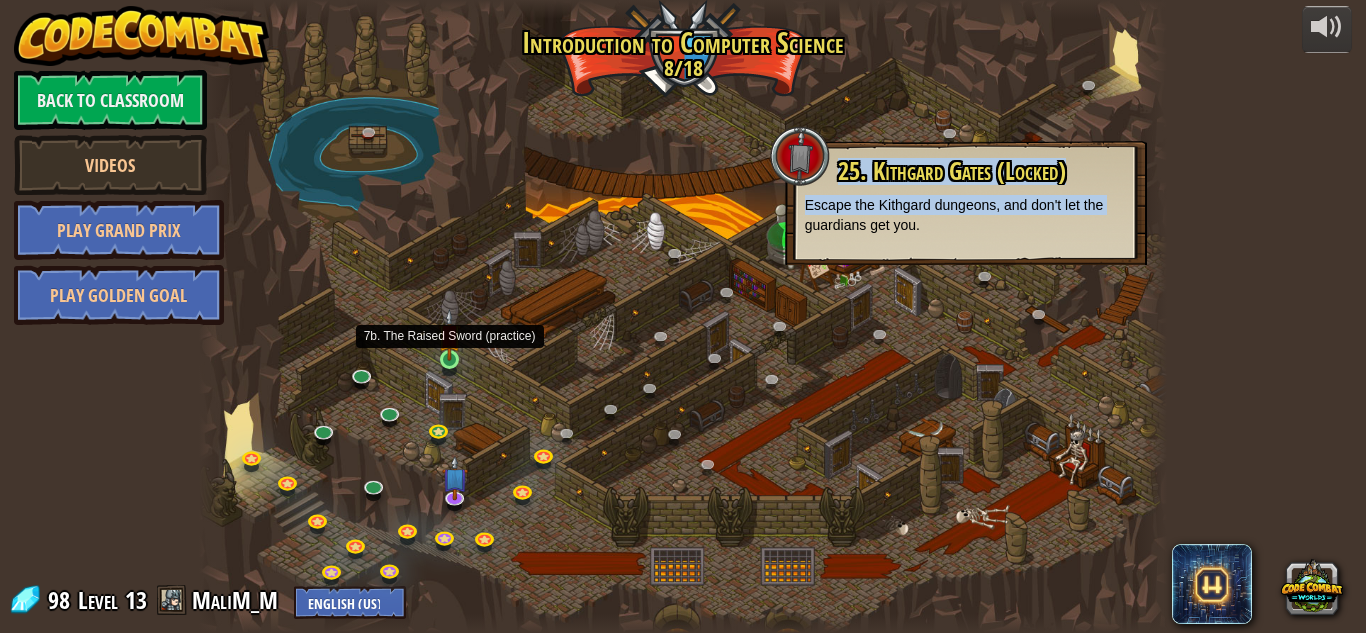 click at bounding box center [449, 335] 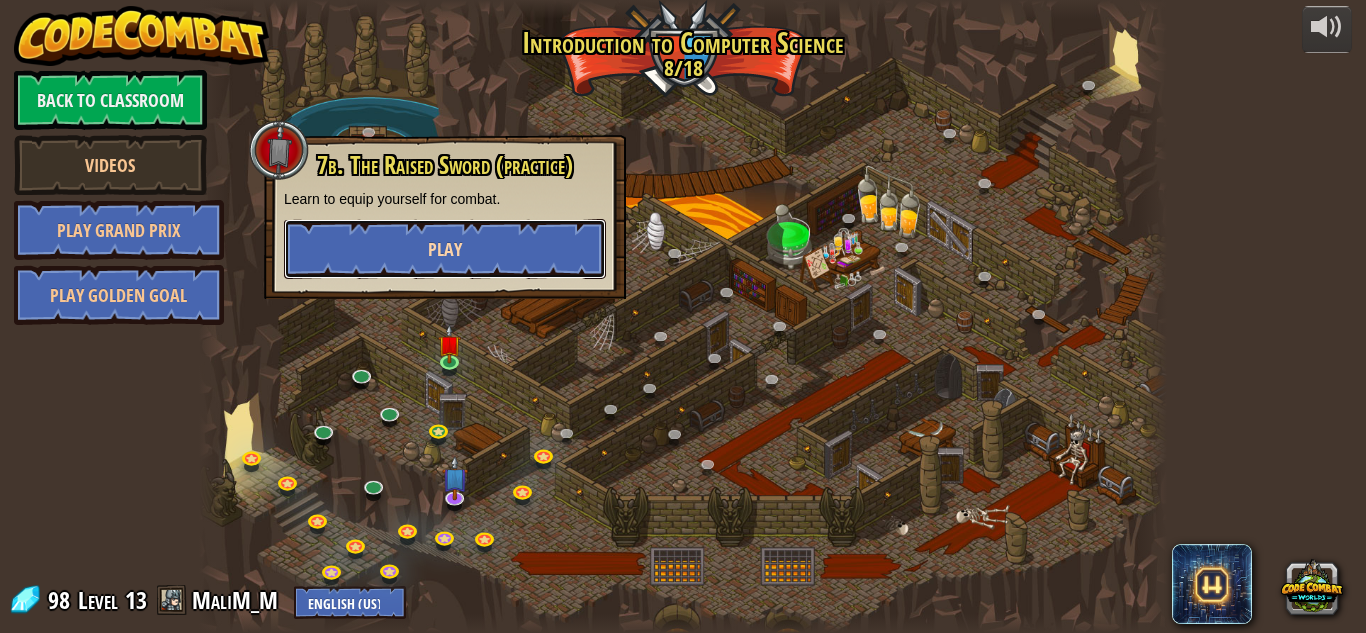 click on "Play" at bounding box center (445, 249) 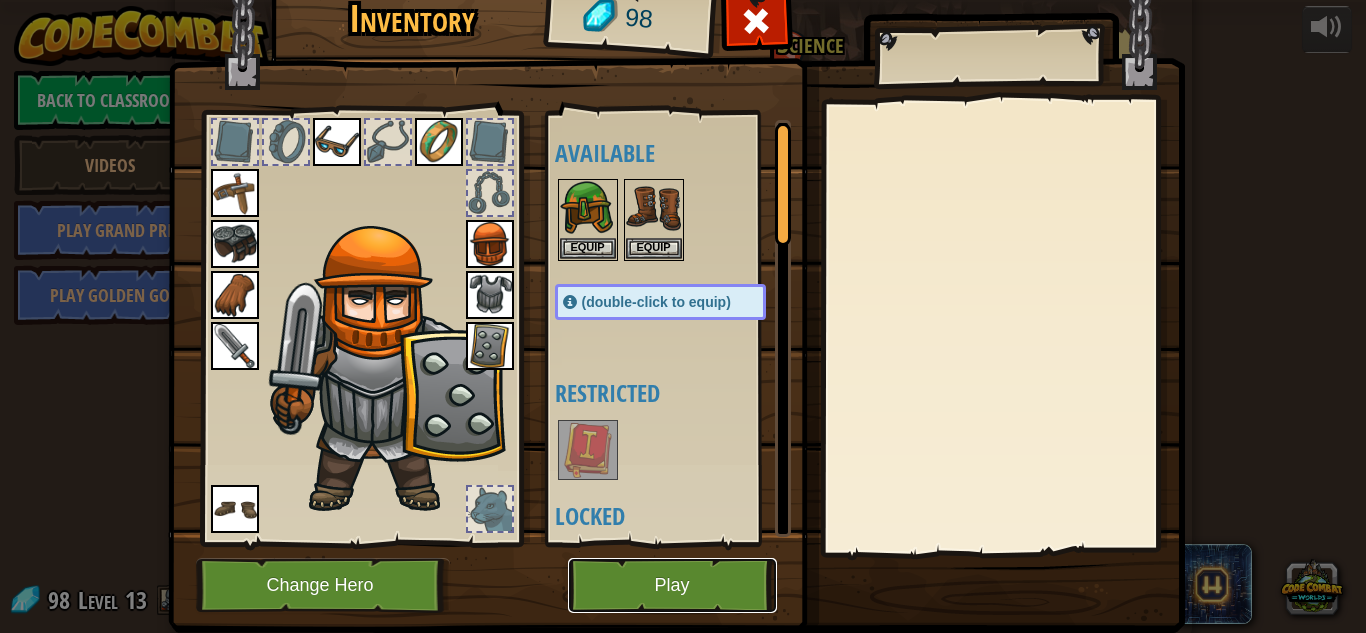 click on "Play" at bounding box center (672, 585) 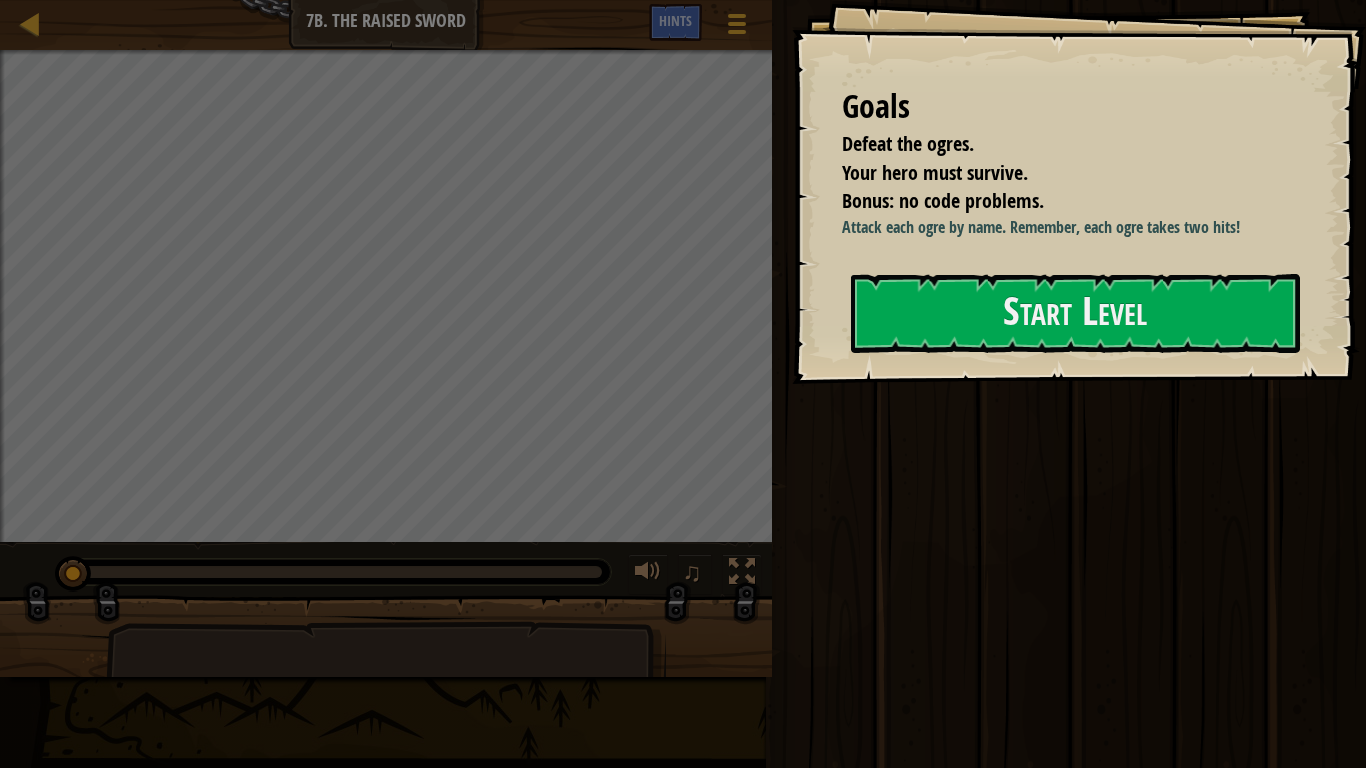 click at bounding box center [1075, 395] 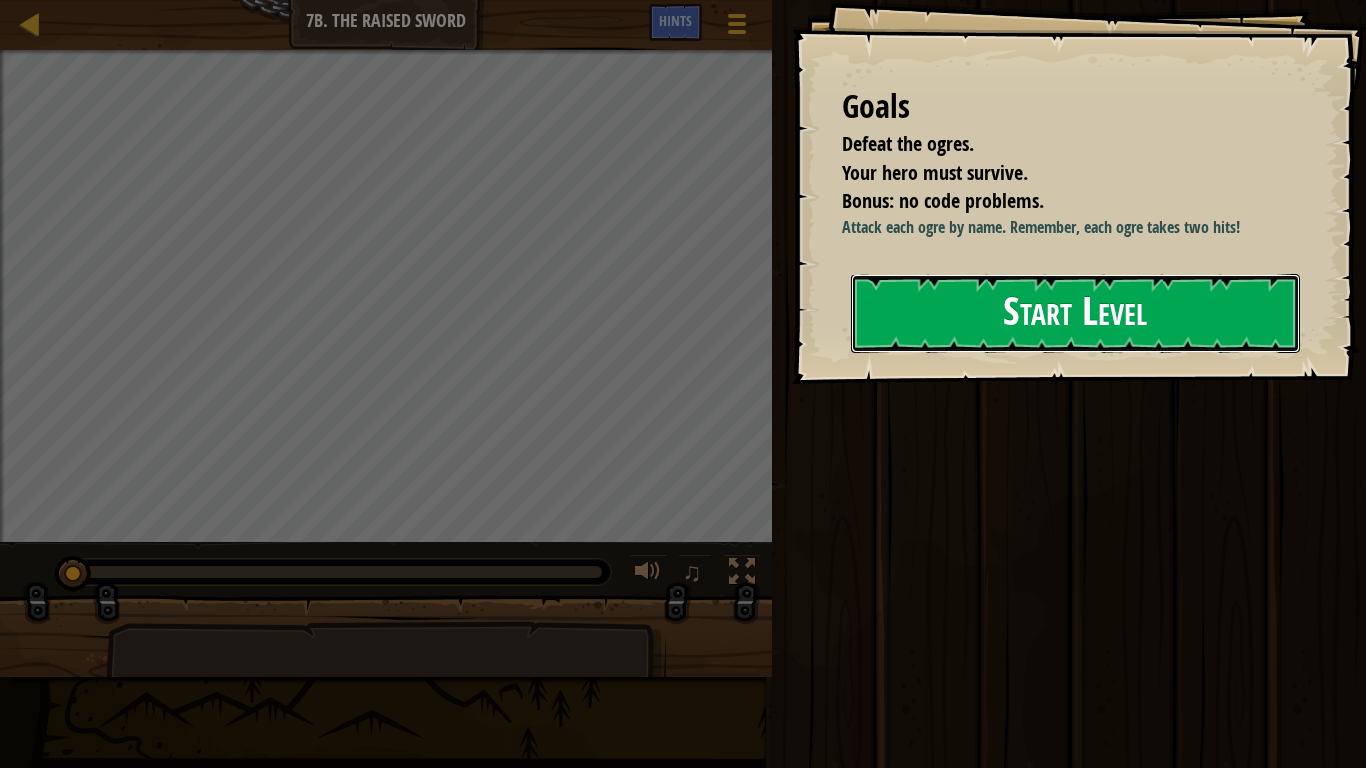 click on "Start Level" at bounding box center [1075, 313] 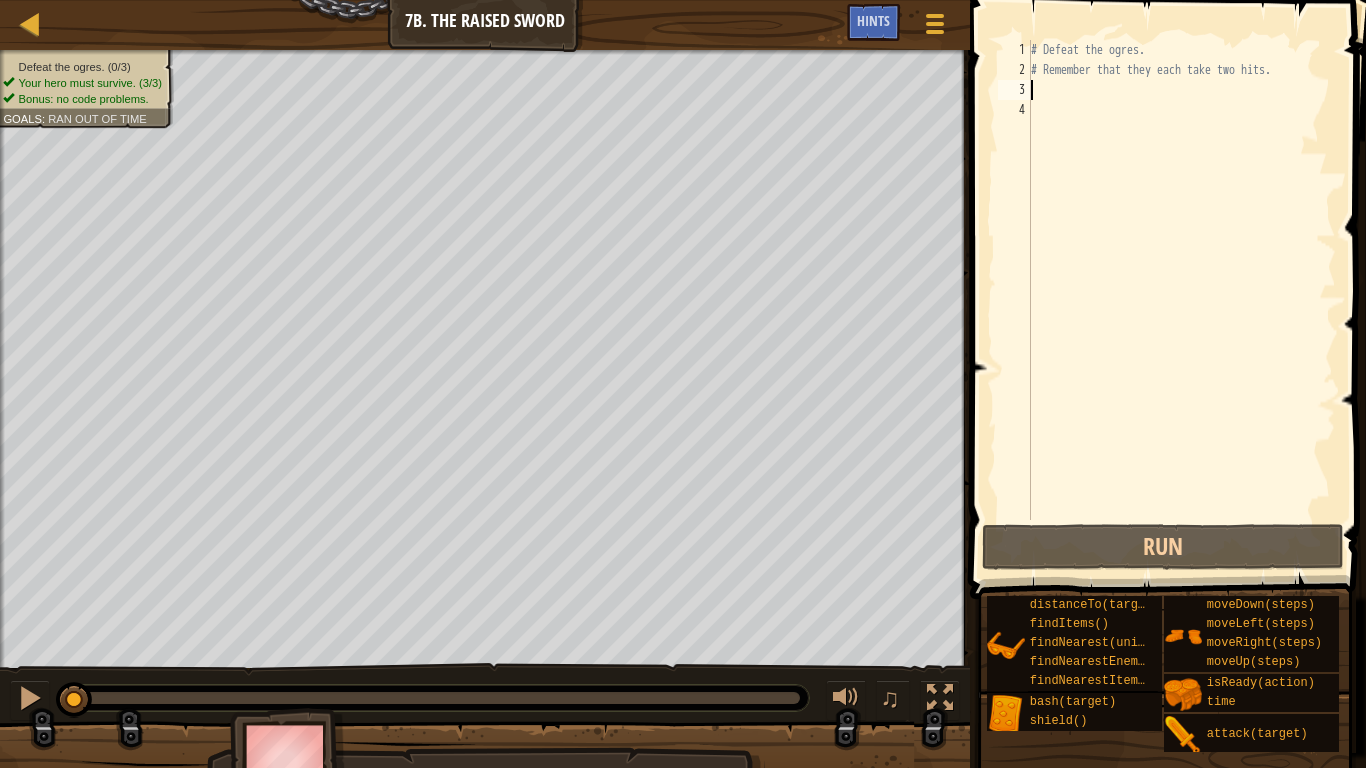click on "# Defeat the ogres. # Remember that they each take two hits." at bounding box center [1181, 300] 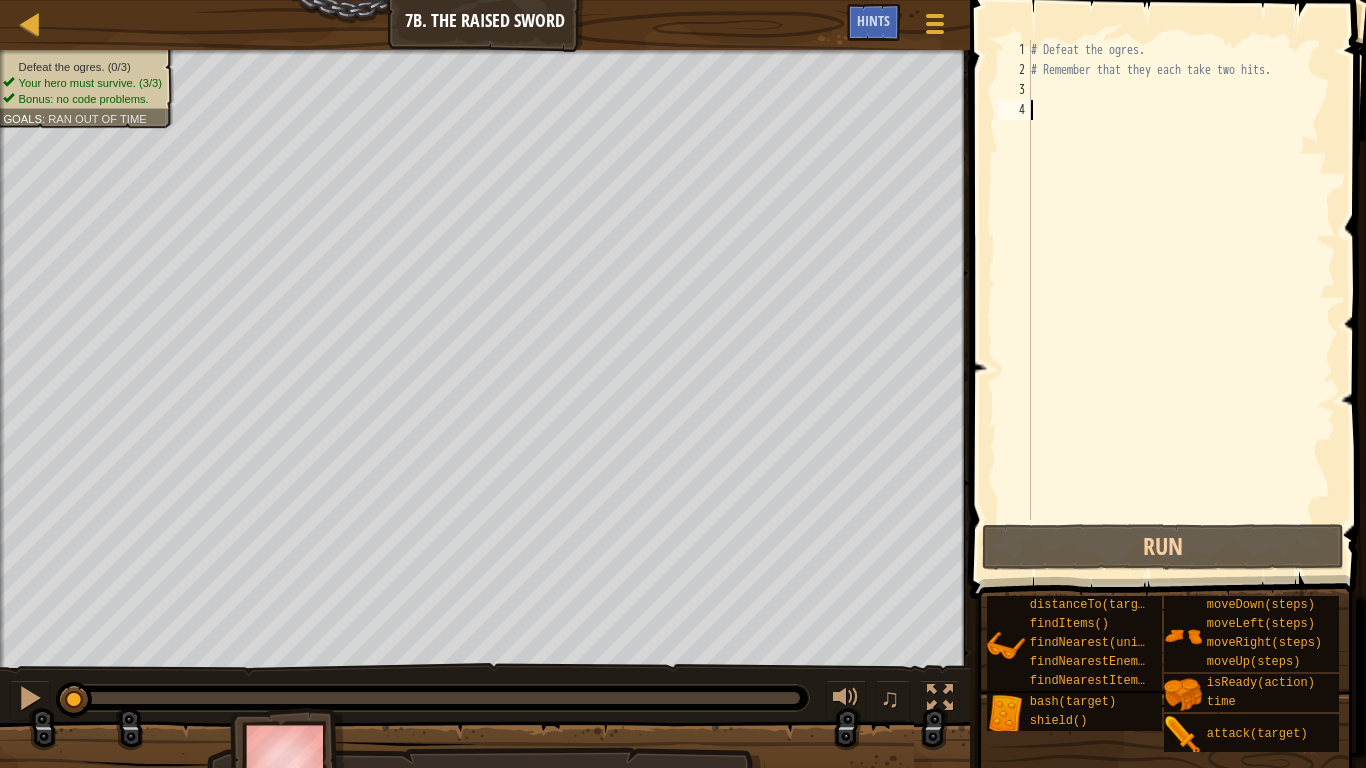 type on "h" 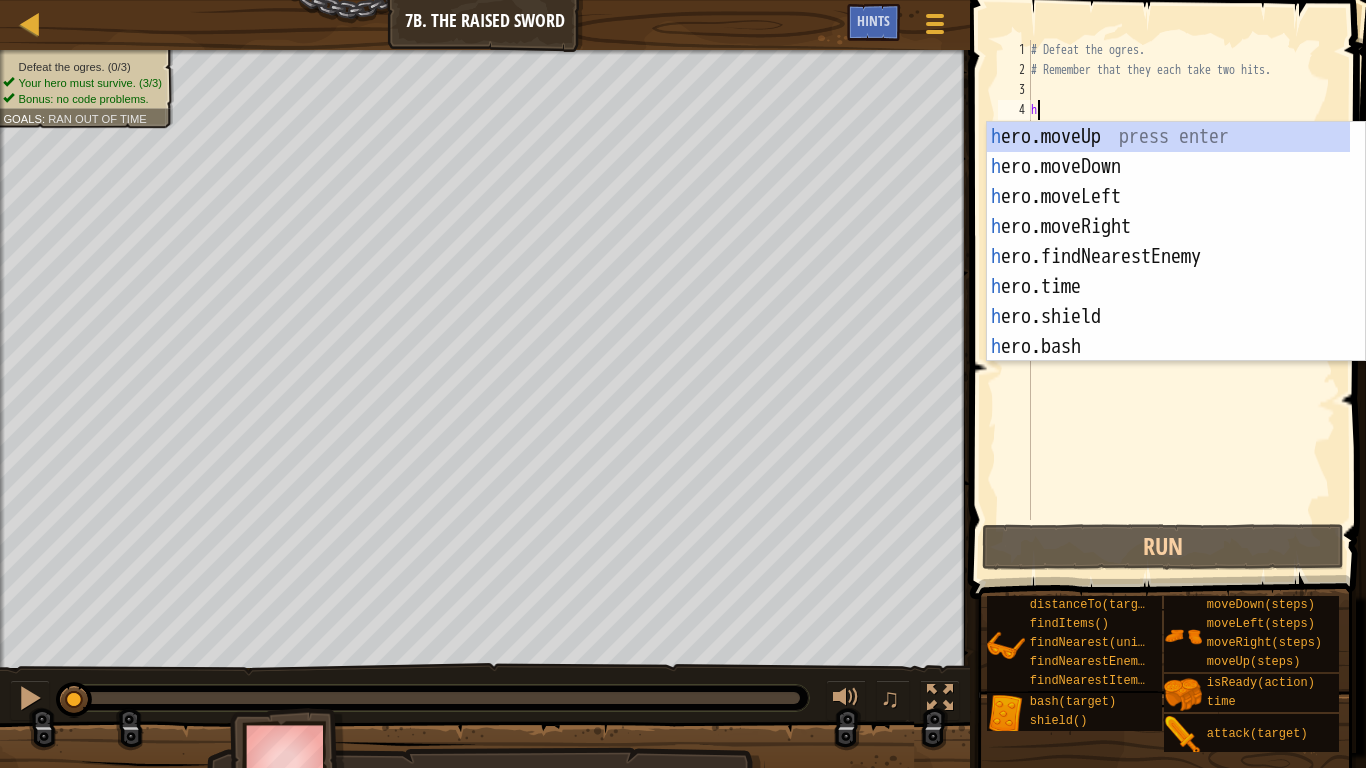 scroll, scrollTop: 9, scrollLeft: 0, axis: vertical 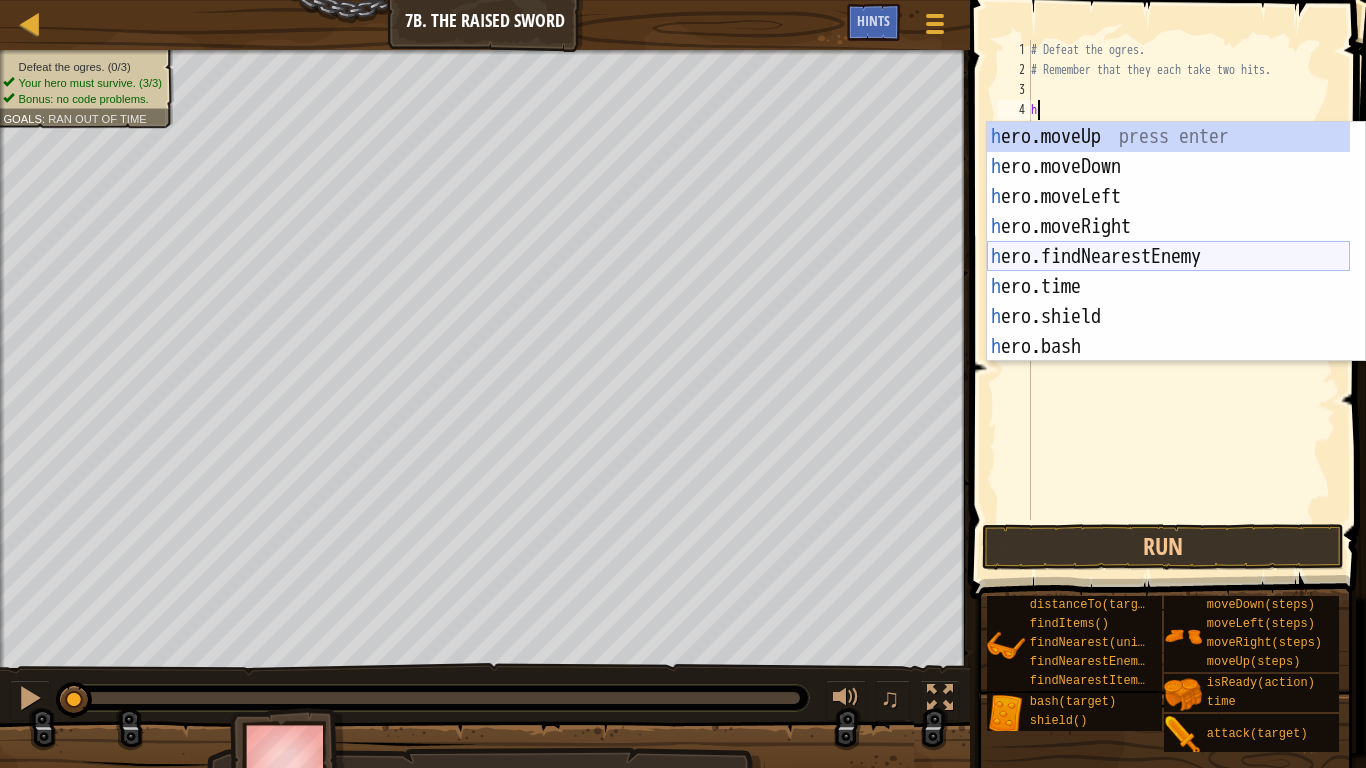click on "h ero.moveUp press enter h ero.moveDown press enter h ero.moveLeft press enter h ero.moveRight press enter h ero.findNearestEnemy press enter h ero.time press enter h ero.shield press enter h ero.bash press enter h ero.attack press enter" at bounding box center (1168, 272) 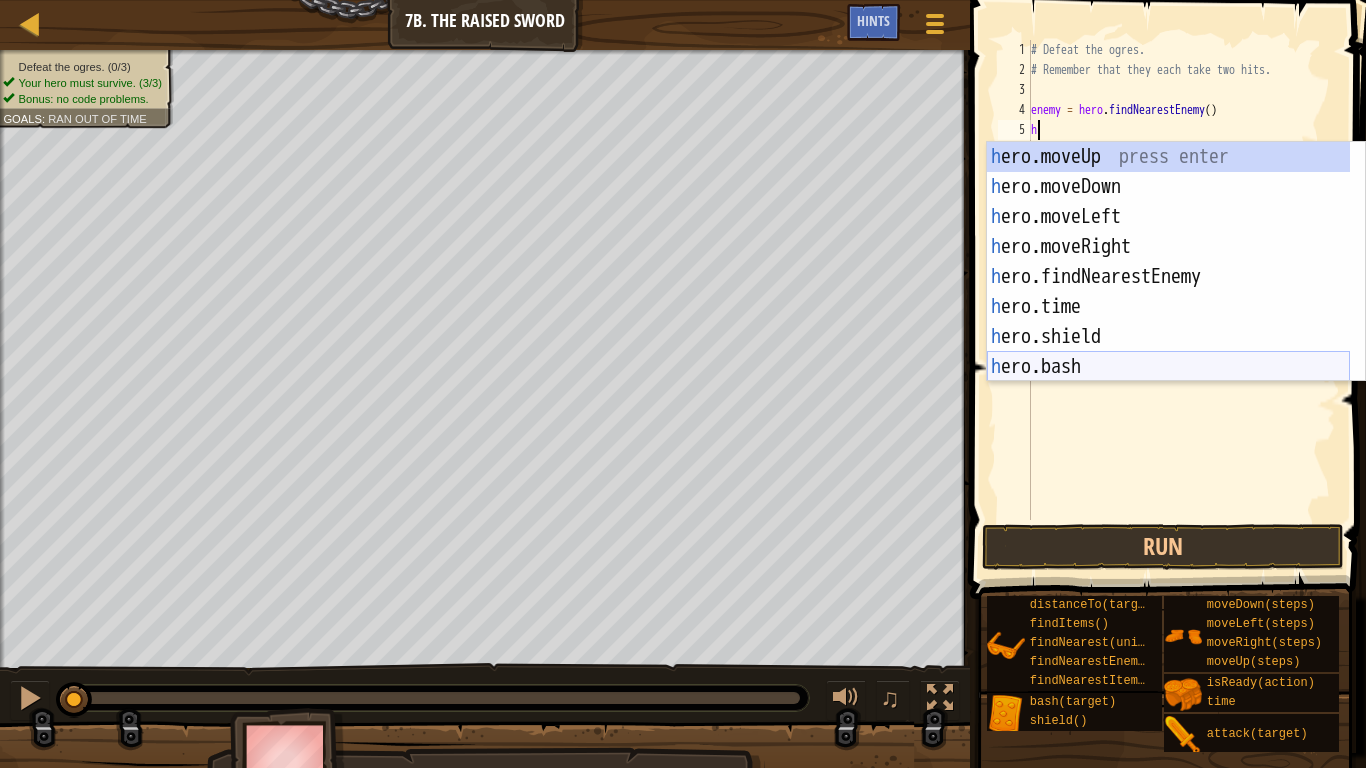 click on "h ero.moveUp press enter h ero.moveDown press enter h ero.moveLeft press enter h ero.moveRight press enter h ero.findNearestEnemy press enter h ero.time press enter h ero.shield press enter h ero.bash press enter h ero.attack press enter" at bounding box center [1168, 292] 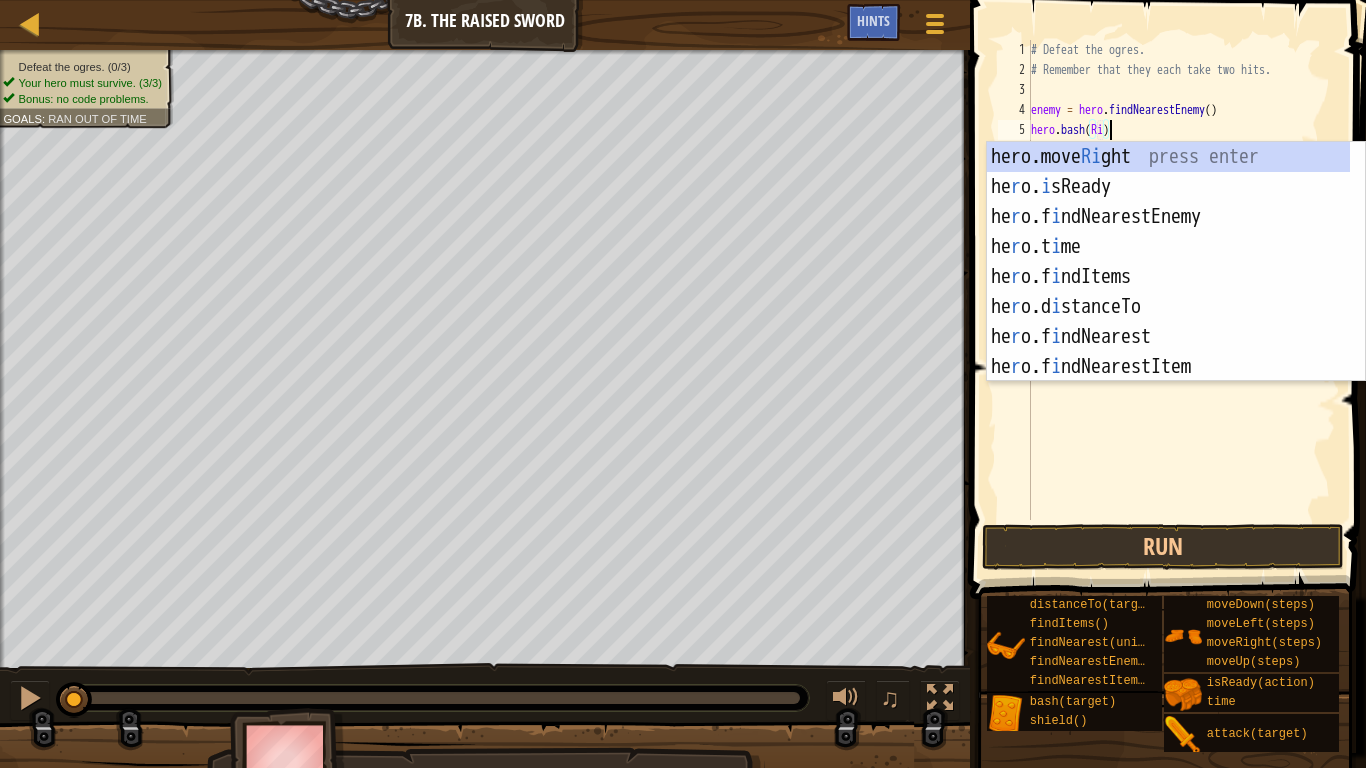 scroll, scrollTop: 9, scrollLeft: 6, axis: both 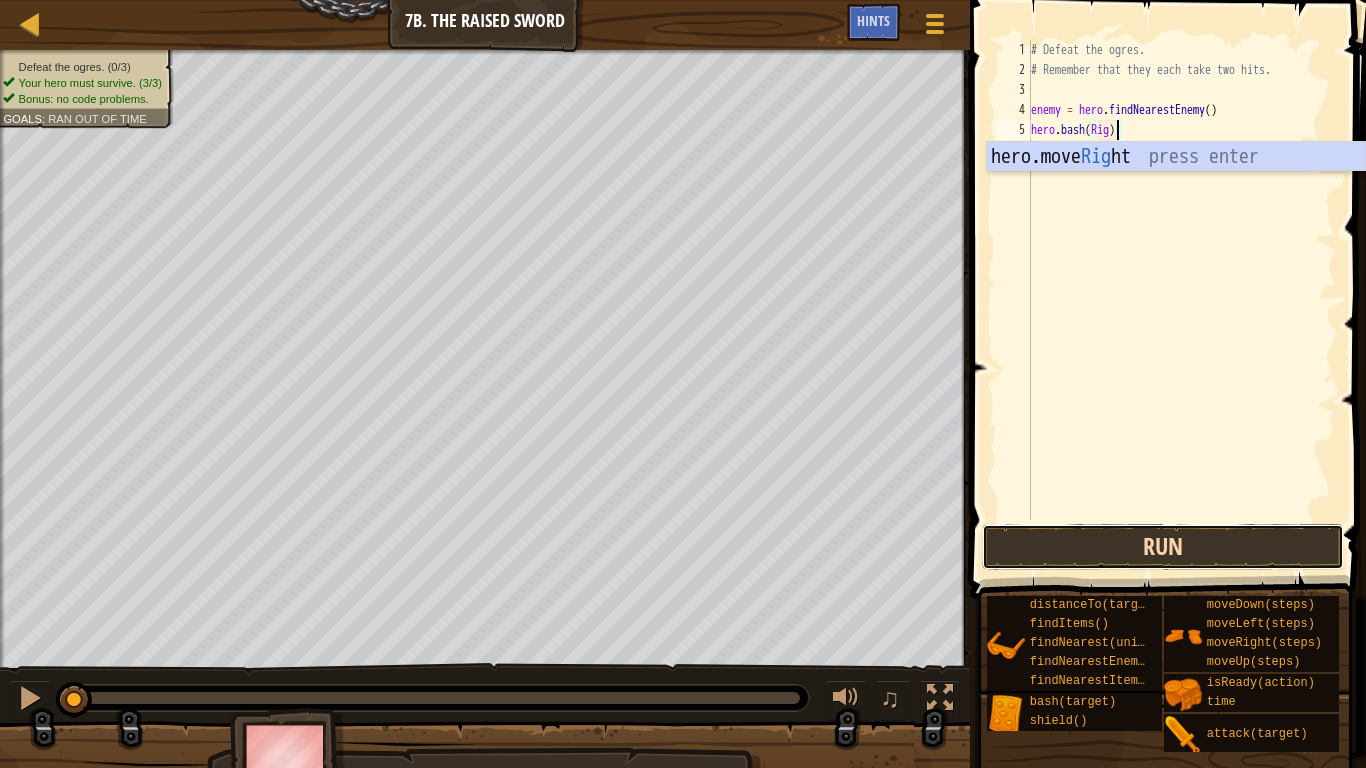click on "Run" at bounding box center (1162, 547) 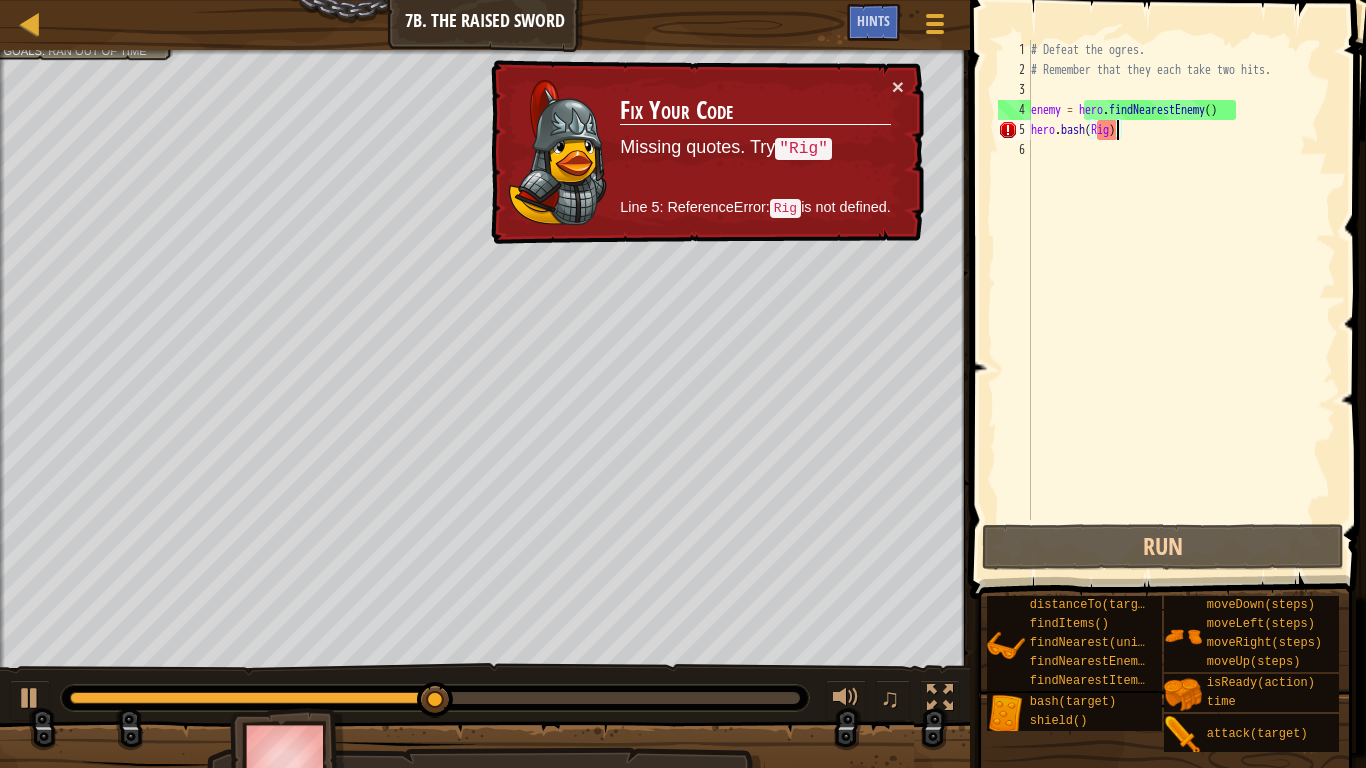 scroll, scrollTop: 9, scrollLeft: 7, axis: both 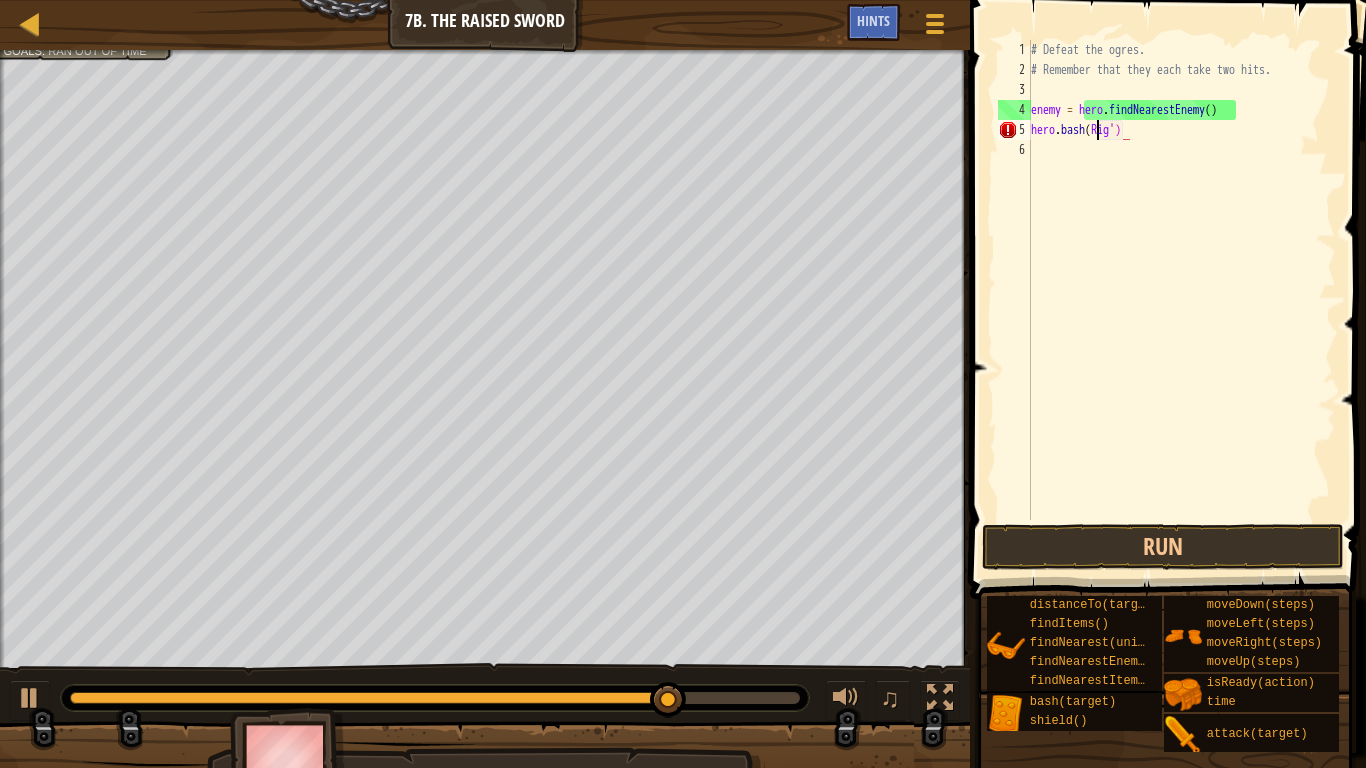 click on "# Defeat the ogres. # Remember that they each take two hits. enemy   =   hero . findNearestEnemy ( ) hero . bash ( [NAME] ')" at bounding box center [1181, 300] 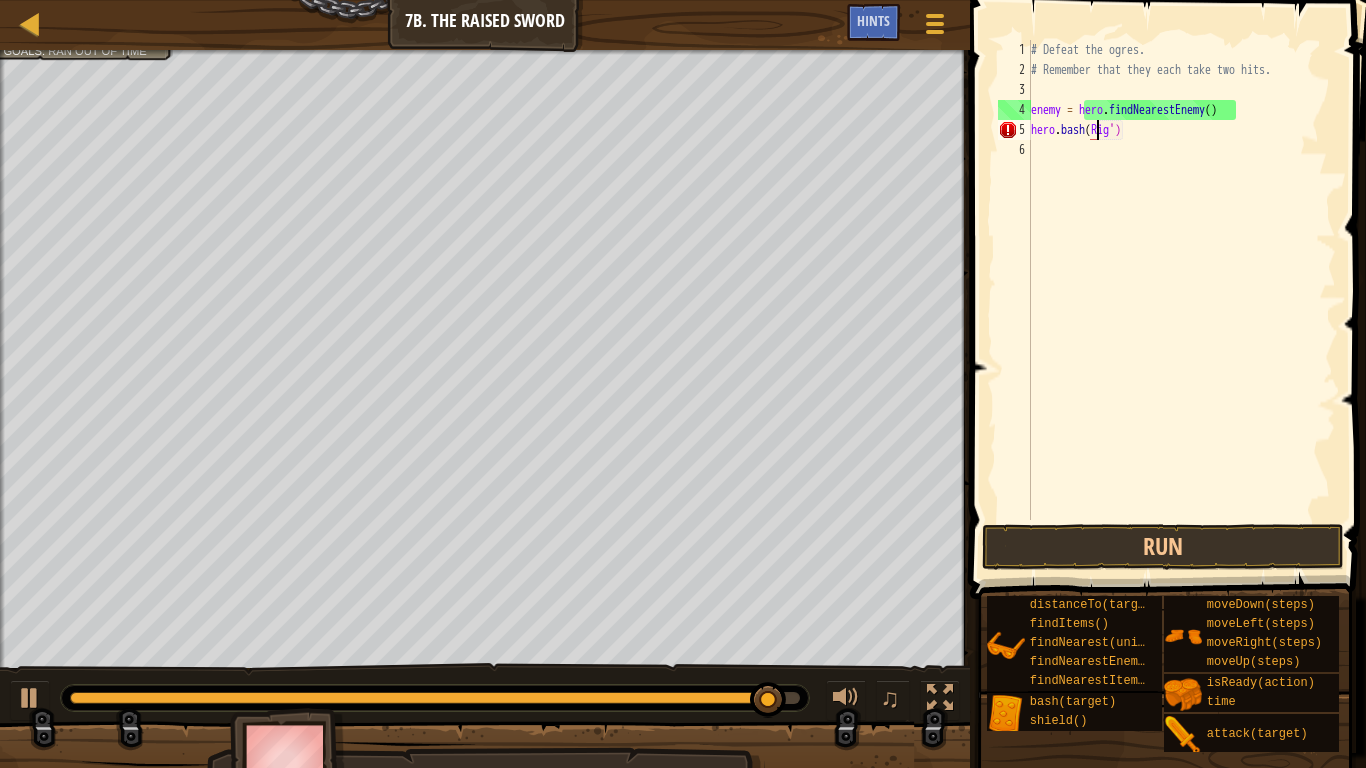 scroll, scrollTop: 9, scrollLeft: 6, axis: both 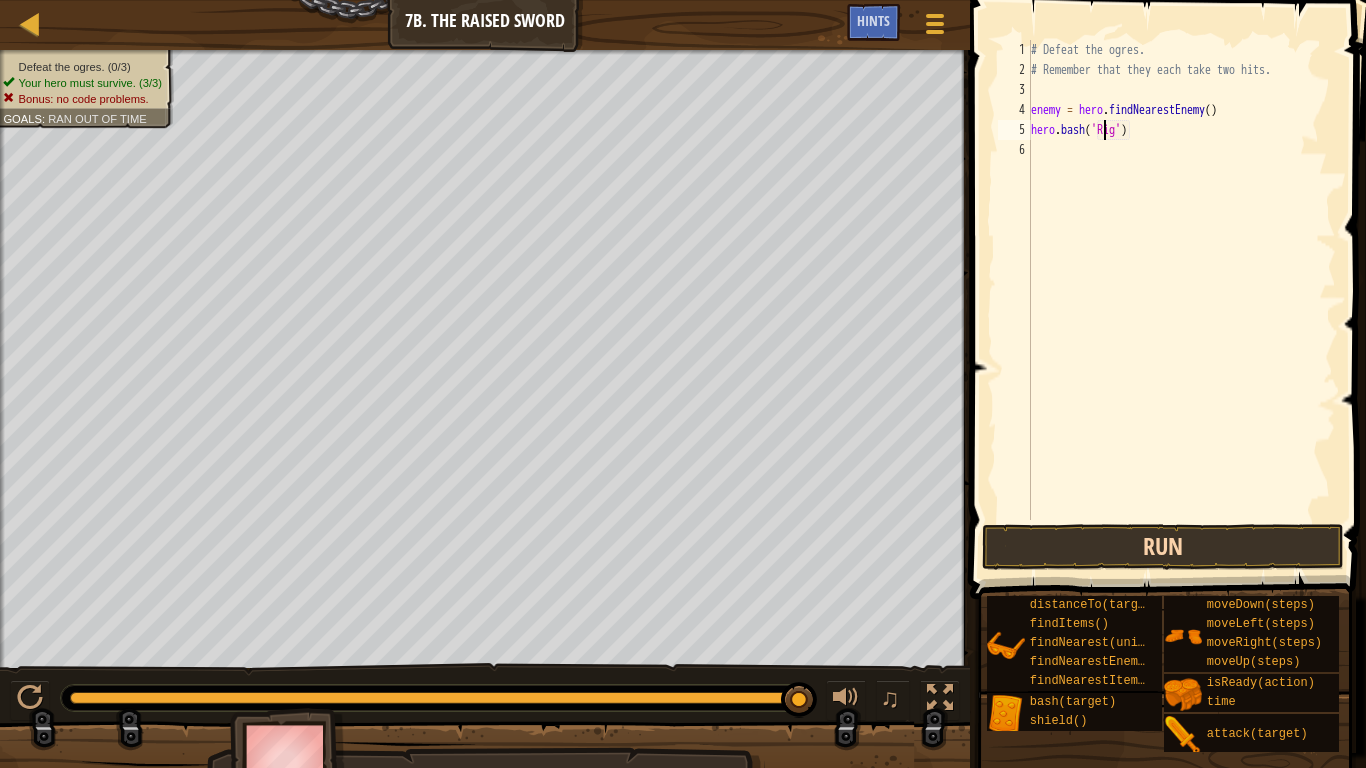 type on "hero.bash('Rig')" 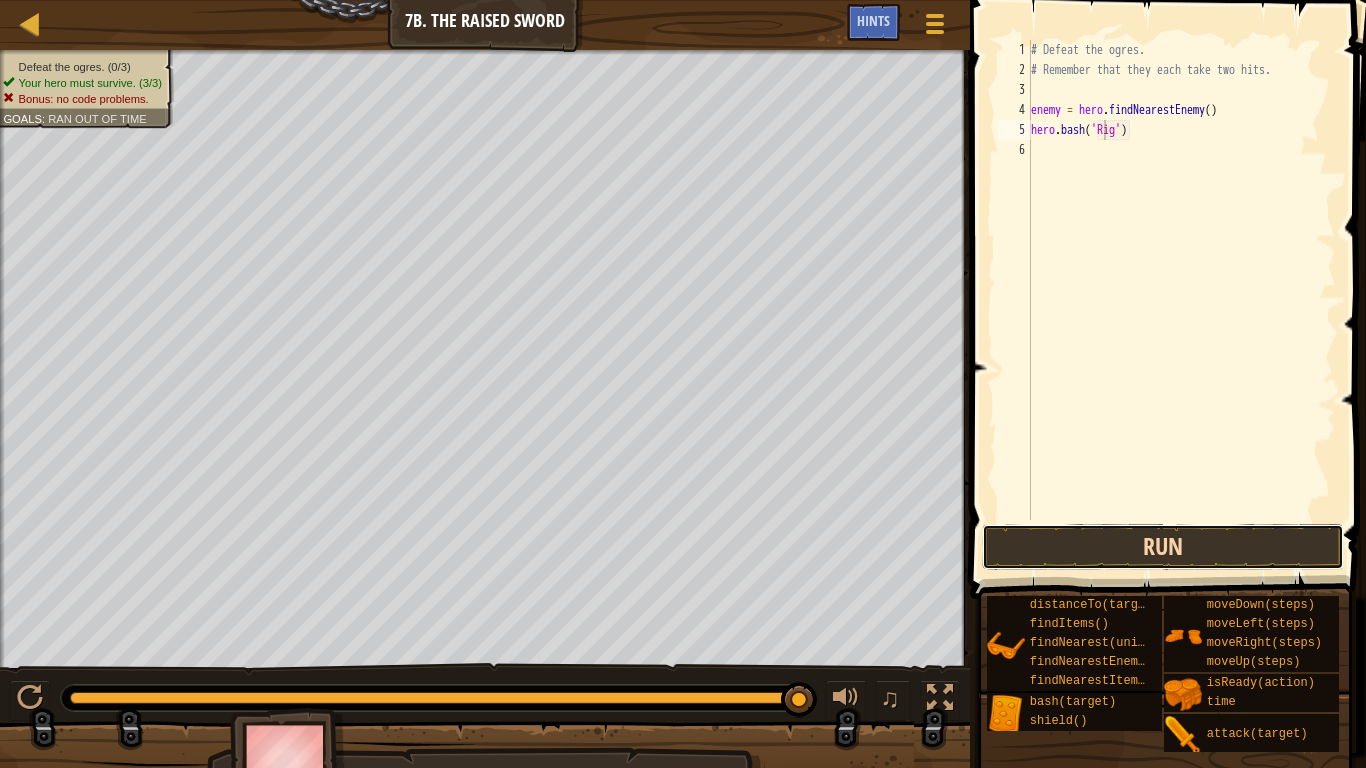 click on "Run" at bounding box center (1162, 547) 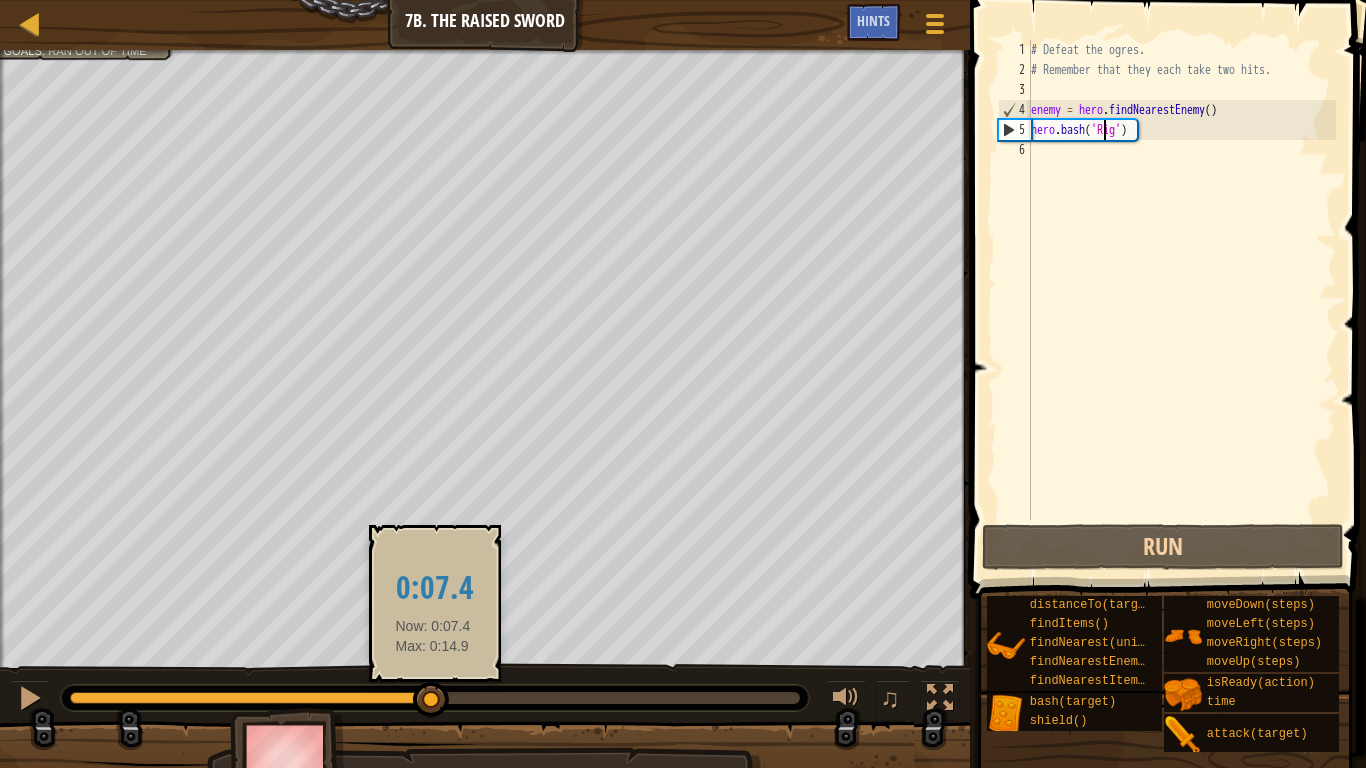 click on "# Defeat the ogres. # Remember that they each take two hits. enemy   =   hero . findNearestEnemy ( ) hero . bash ( 'Rig' )" at bounding box center [1181, 300] 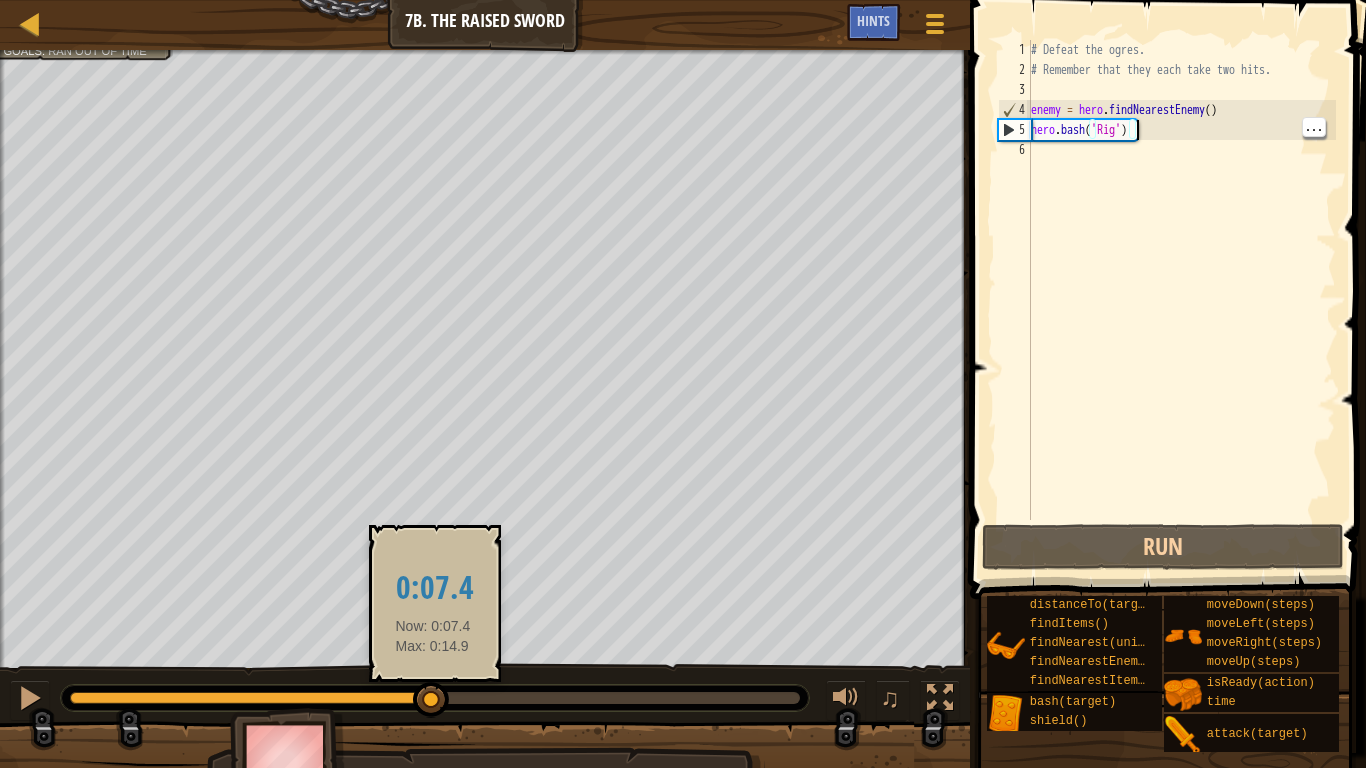 scroll, scrollTop: 9, scrollLeft: 0, axis: vertical 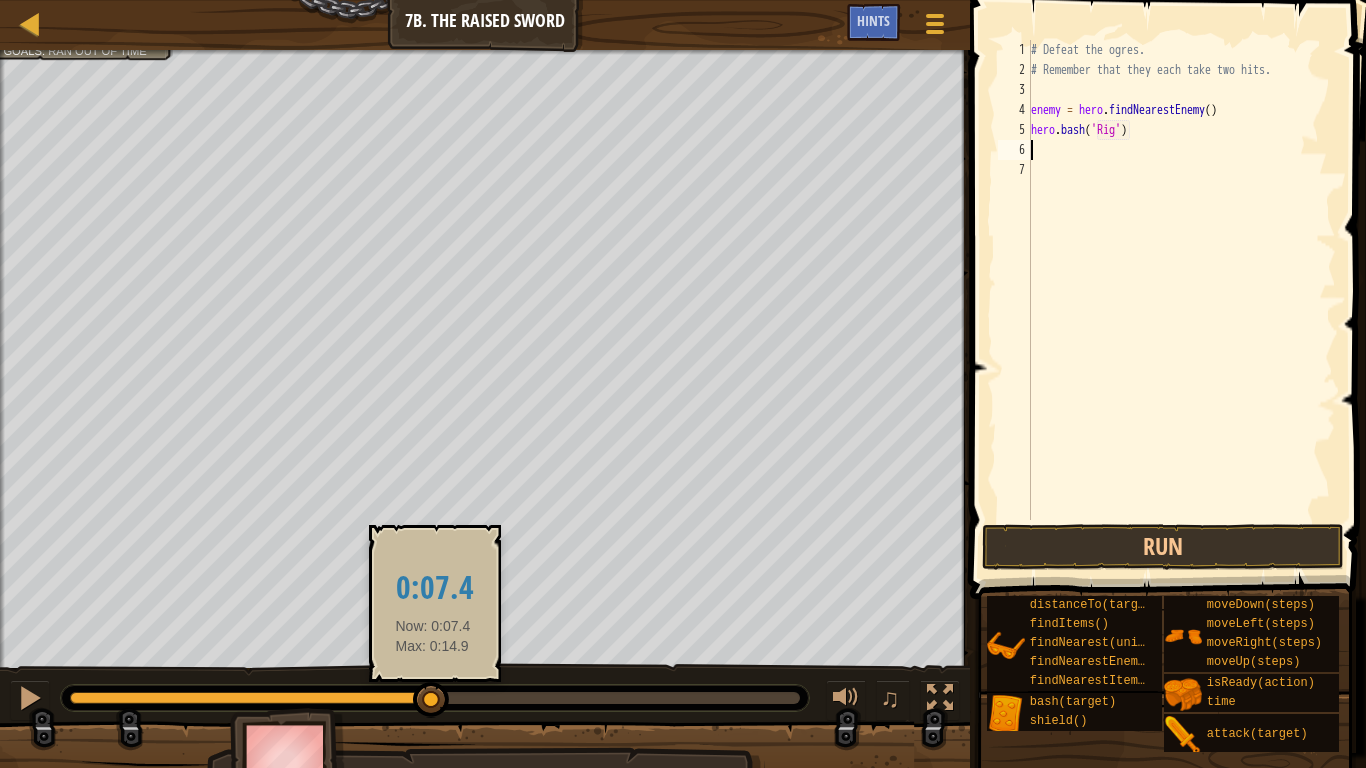 type on "h" 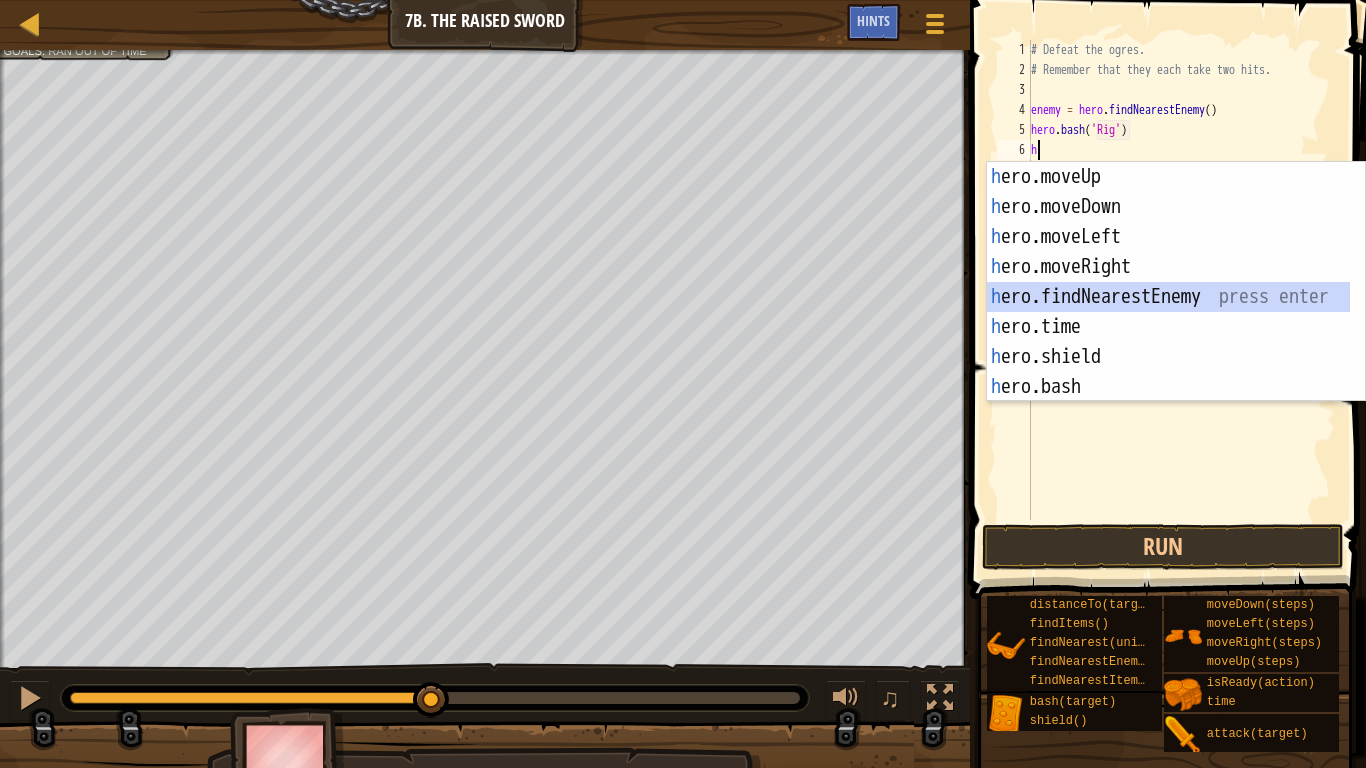 click on "h ero.moveUp press enter h ero.moveDown press enter h ero.moveLeft press enter h ero.moveRight press enter h ero.findNearestEnemy press enter h ero.time press enter h ero.shield press enter h ero.bash press enter h ero.attack press enter" at bounding box center [1176, 312] 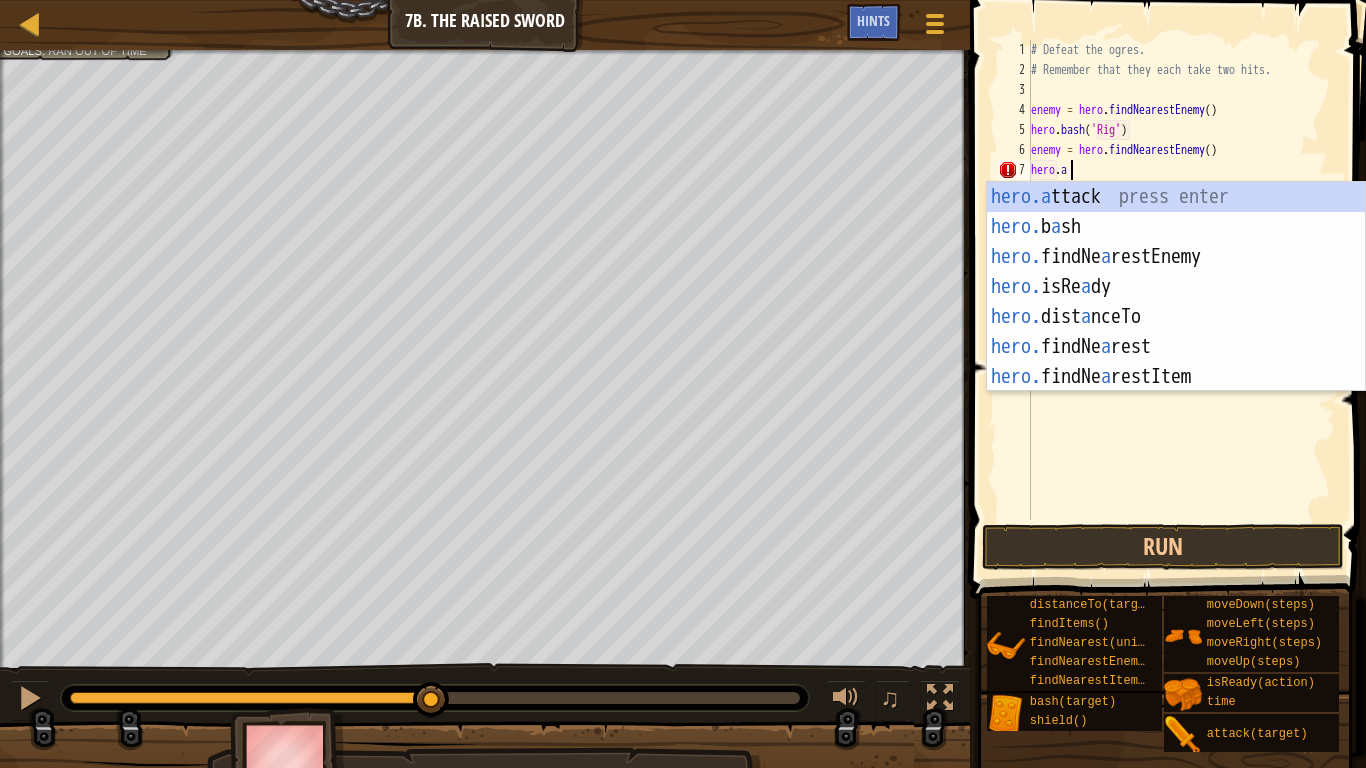 scroll, scrollTop: 9, scrollLeft: 2, axis: both 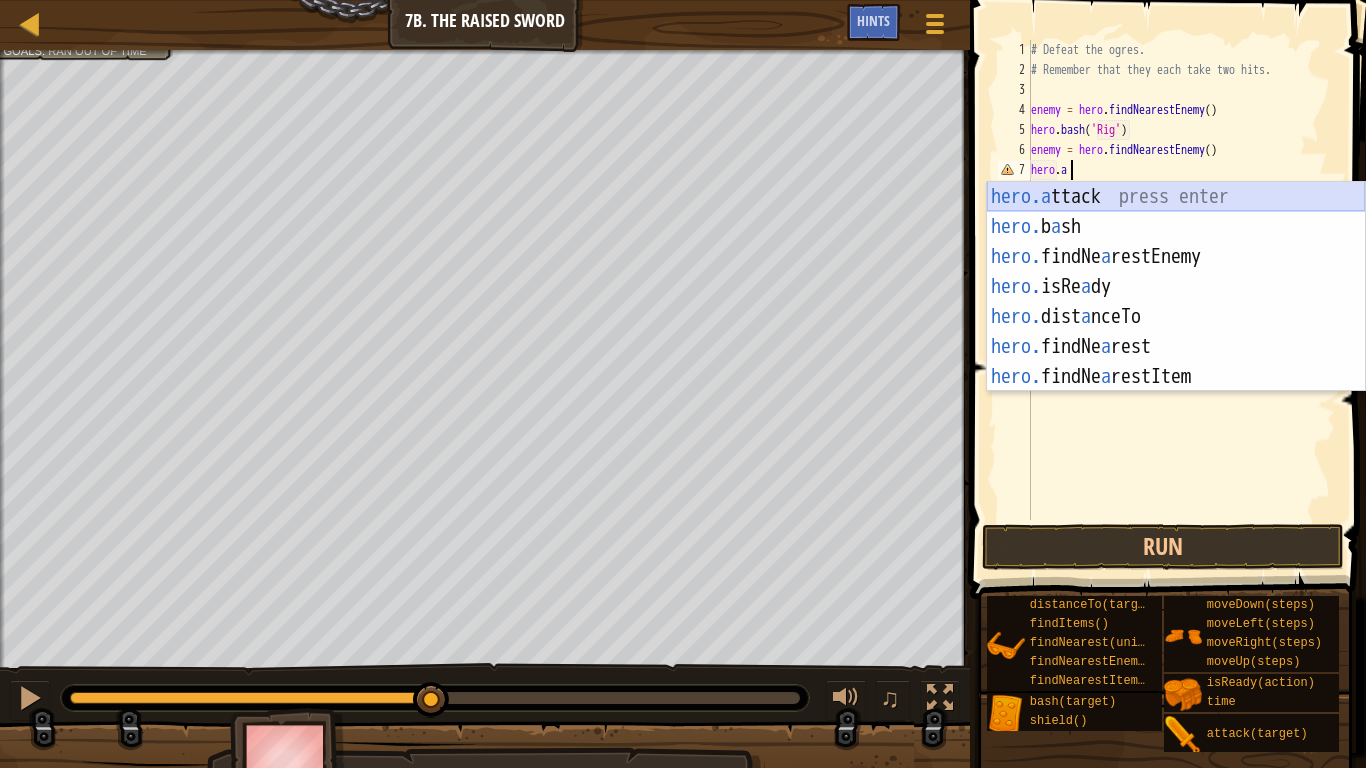 click on "hero.a ttack press enter hero. b a sh press enter hero. findNe a restEnemy press enter hero. isRe a dy press enter hero. dist a nceTo press enter hero. findNe a rest press enter hero. findNe a restItem press enter" at bounding box center (1176, 317) 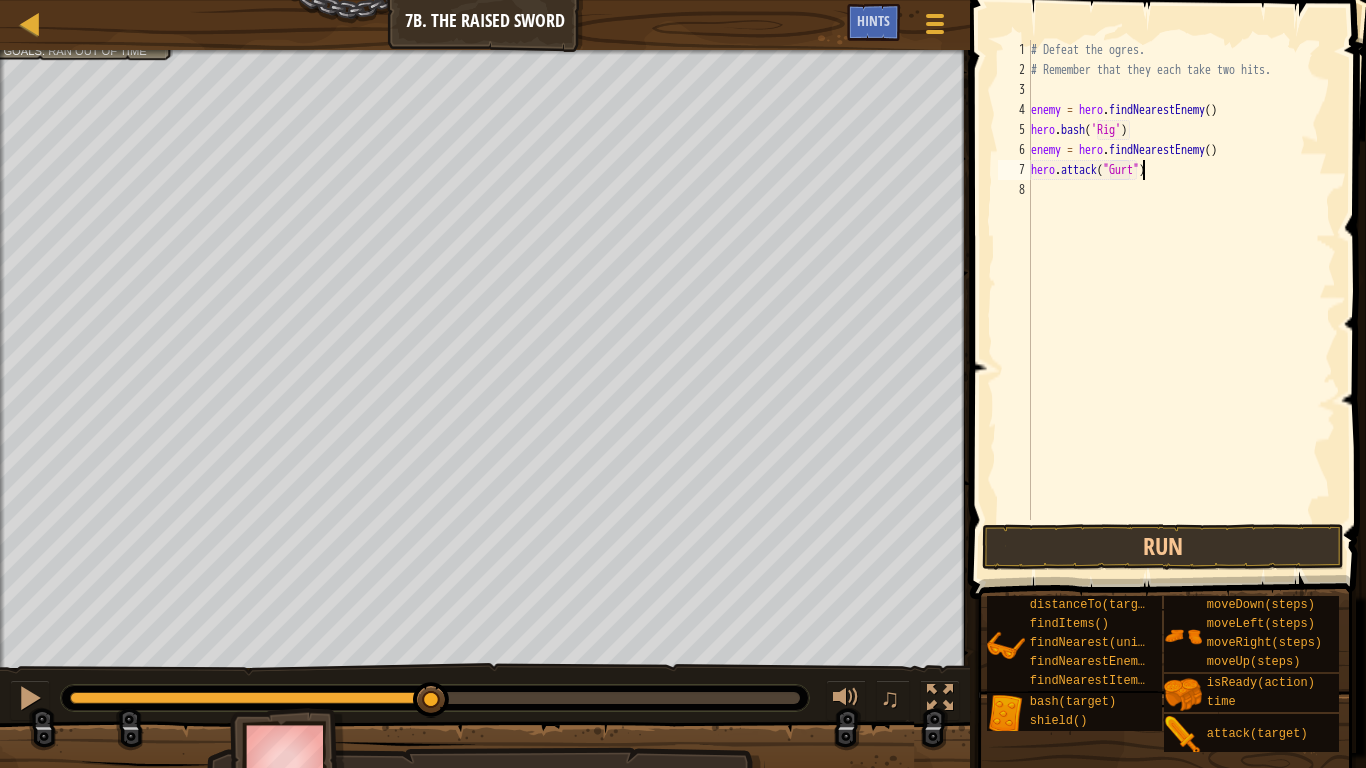 scroll, scrollTop: 9, scrollLeft: 9, axis: both 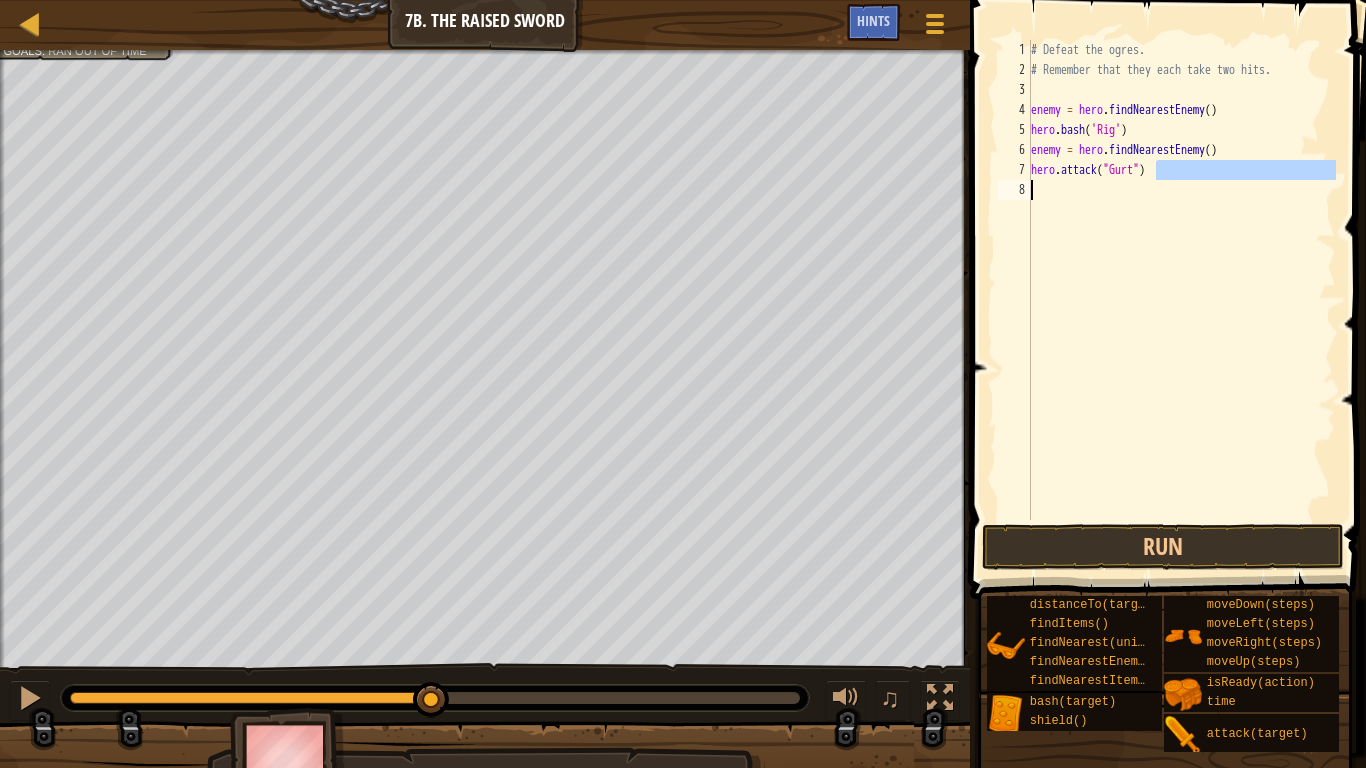 drag, startPoint x: 1179, startPoint y: 173, endPoint x: 1004, endPoint y: 186, distance: 175.4822 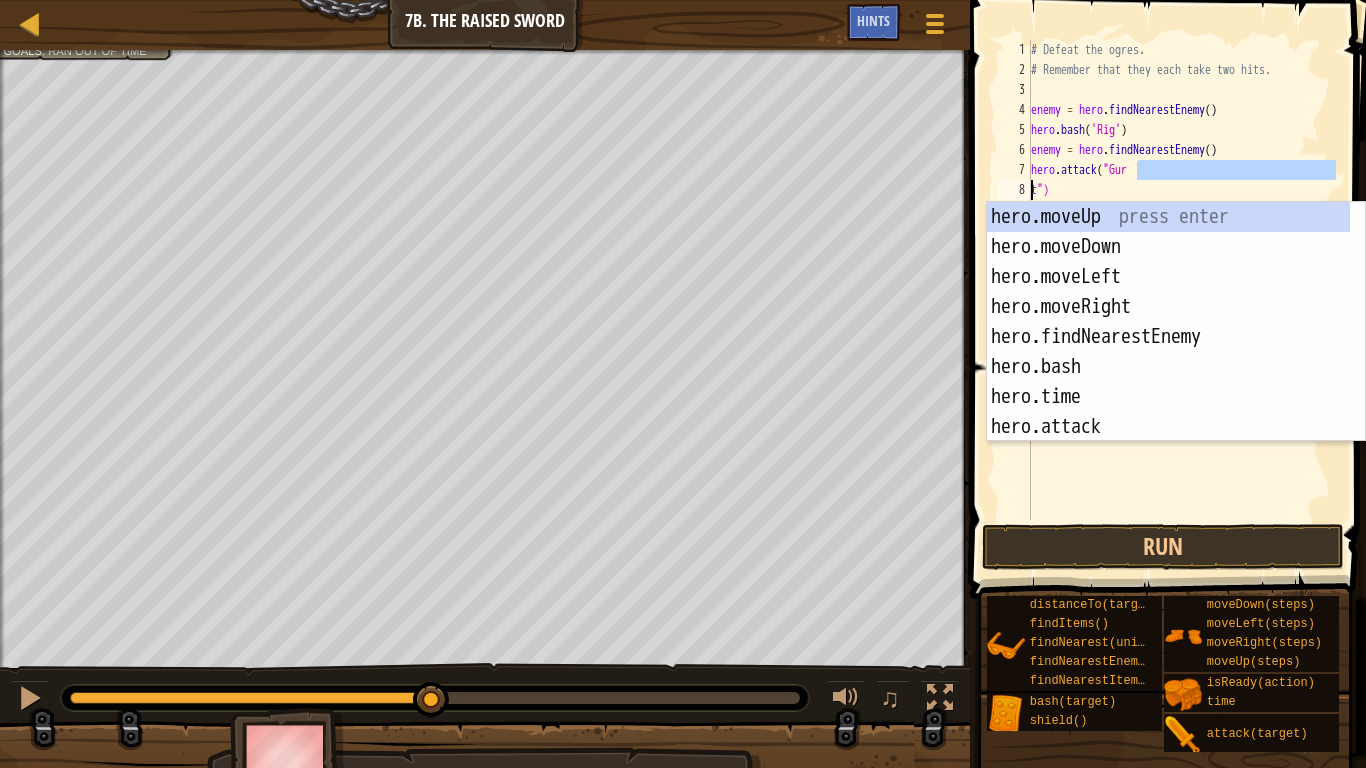 scroll, scrollTop: 9, scrollLeft: 8, axis: both 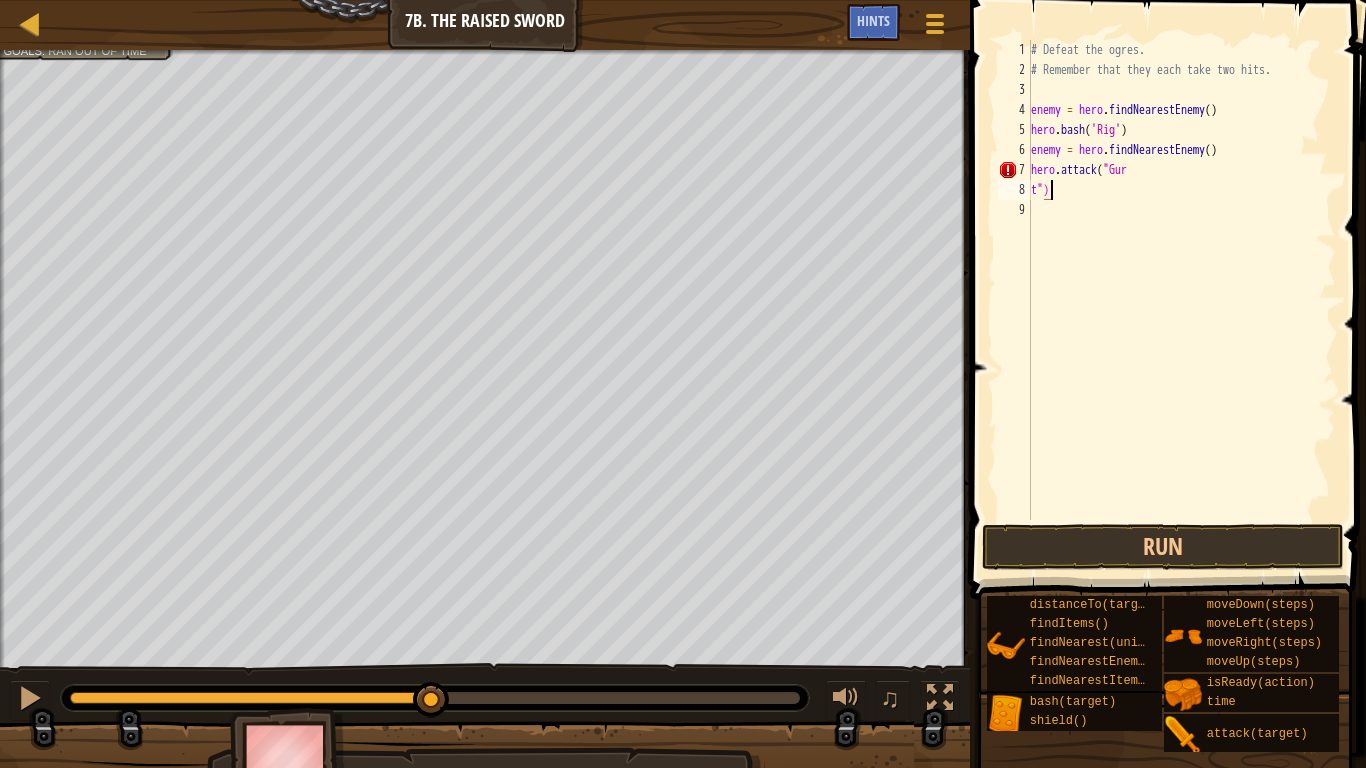 click on "# Defeat the ogres. # Remember that they each take two hits. enemy   =   hero . findNearestEnemy ( ) hero . bash ( 'Rig' ) enemy   =   hero . findNearestEnemy ( ) hero . attack ( "Gur t " )" at bounding box center [1181, 300] 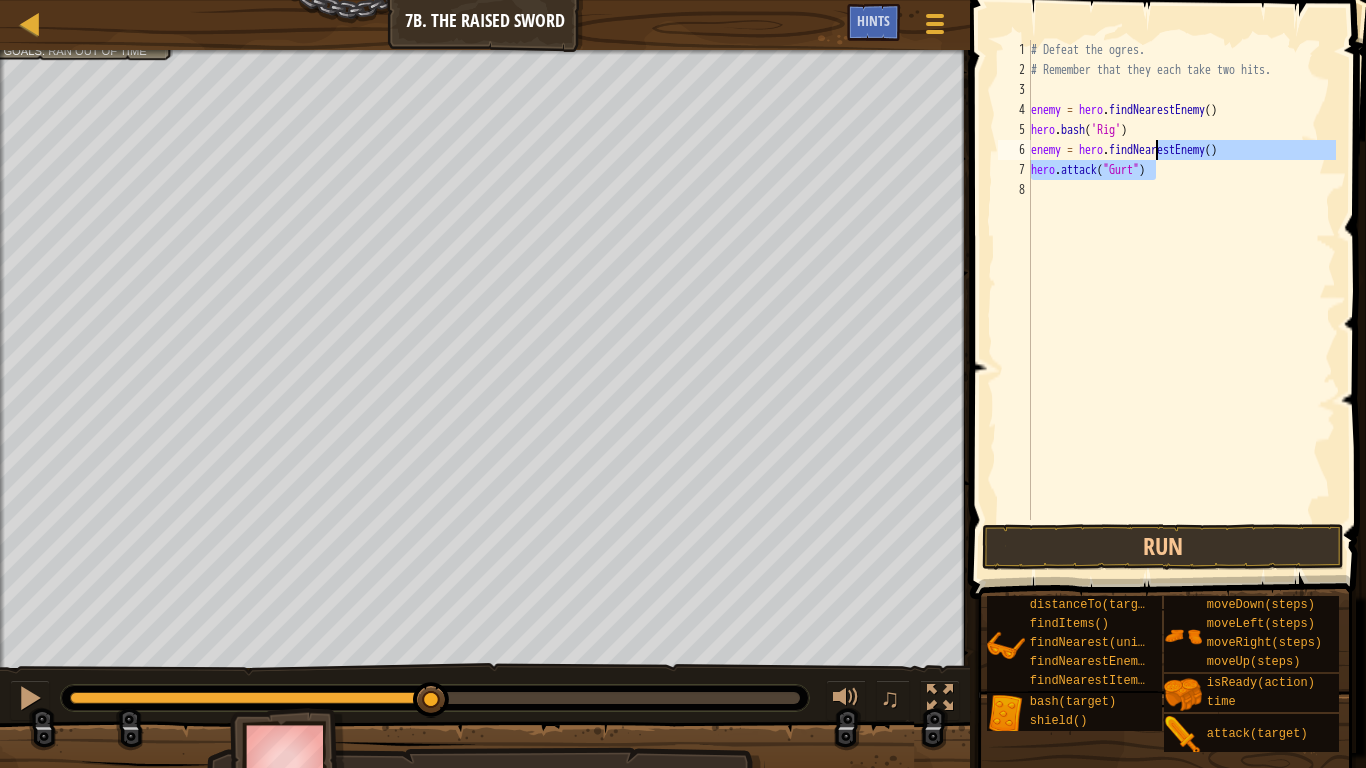 type on "hero.attack("Gurt")" 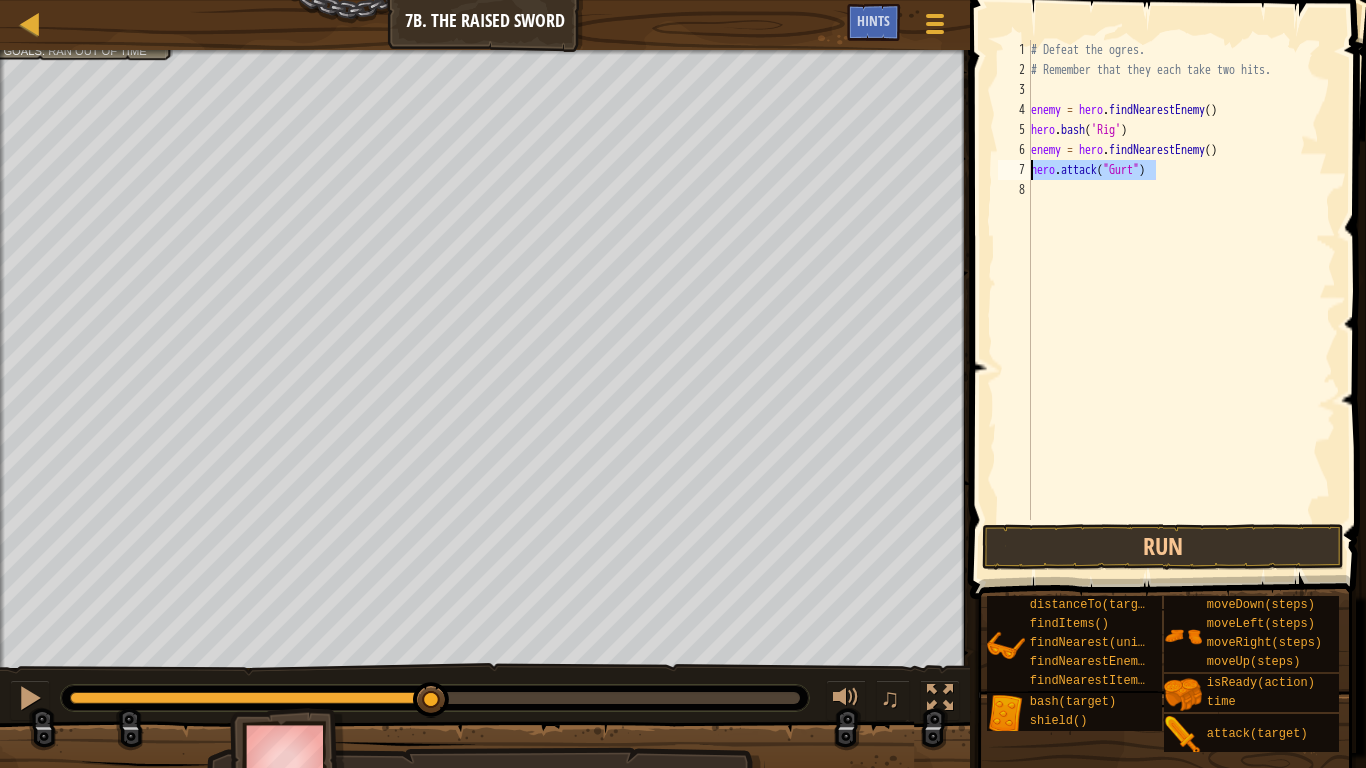 click on "# Defeat the ogres. # Remember that they each take two hits. enemy   =   hero . findNearestEnemy ( ) hero . bash ( 'Rig' ) enemy   =   hero . findNearestEnemy ( ) hero . attack ( "Gurt" )" at bounding box center [1181, 300] 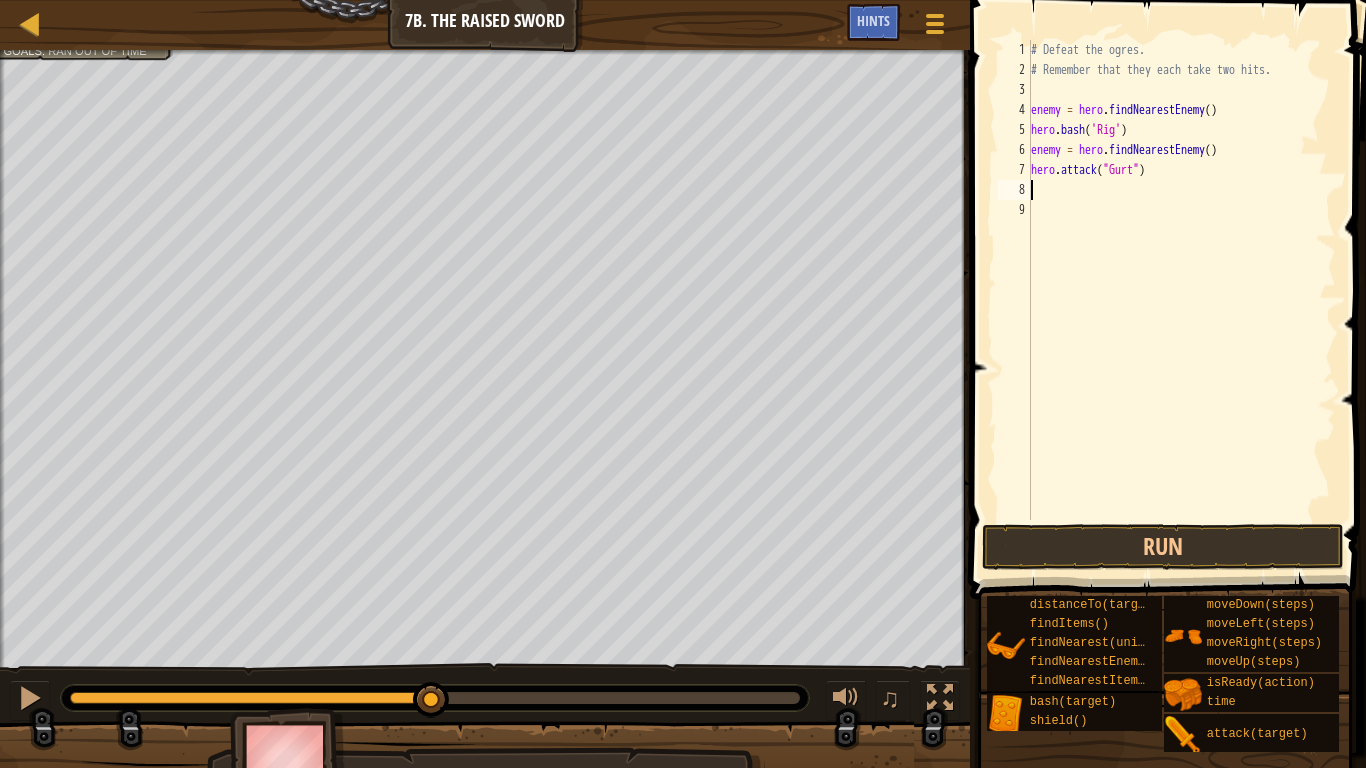 scroll, scrollTop: 9, scrollLeft: 0, axis: vertical 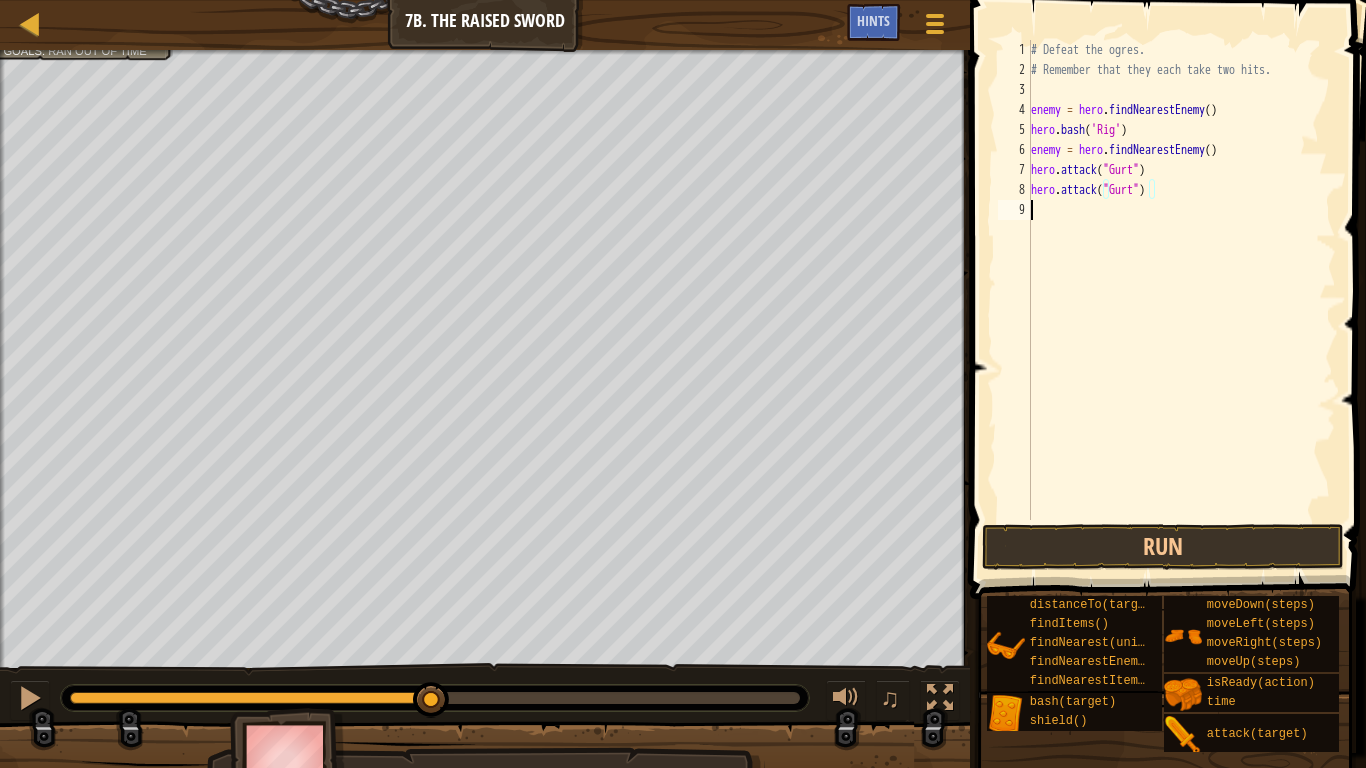 click on "# Defeat the ogres. # Remember that they each take two hits. enemy   =   hero . findNearestEnemy ( ) hero . bash ( '[NAME]' ) enemy   =   hero . findNearestEnemy ( ) hero . attack ( "[NAME]" ) hero . attack ( "[NAME]" )" at bounding box center (1181, 300) 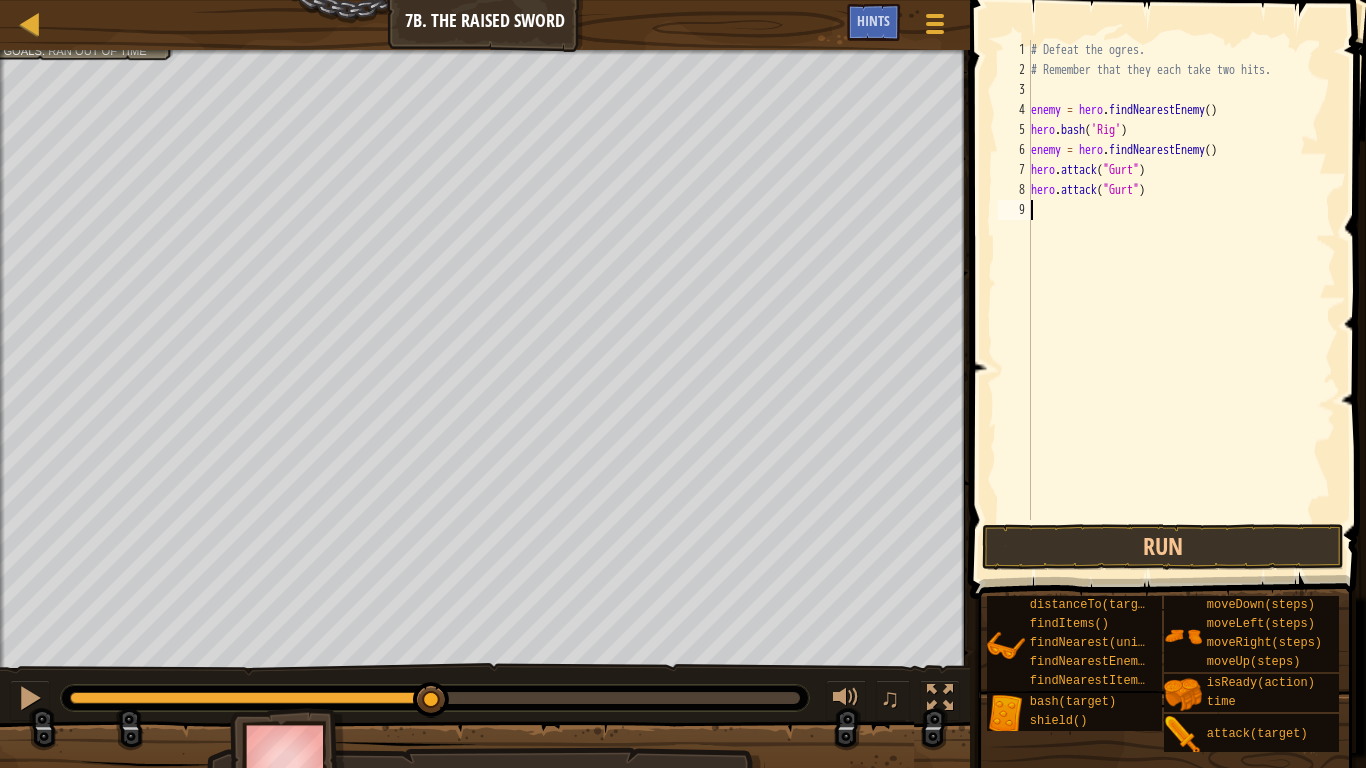 type on "h" 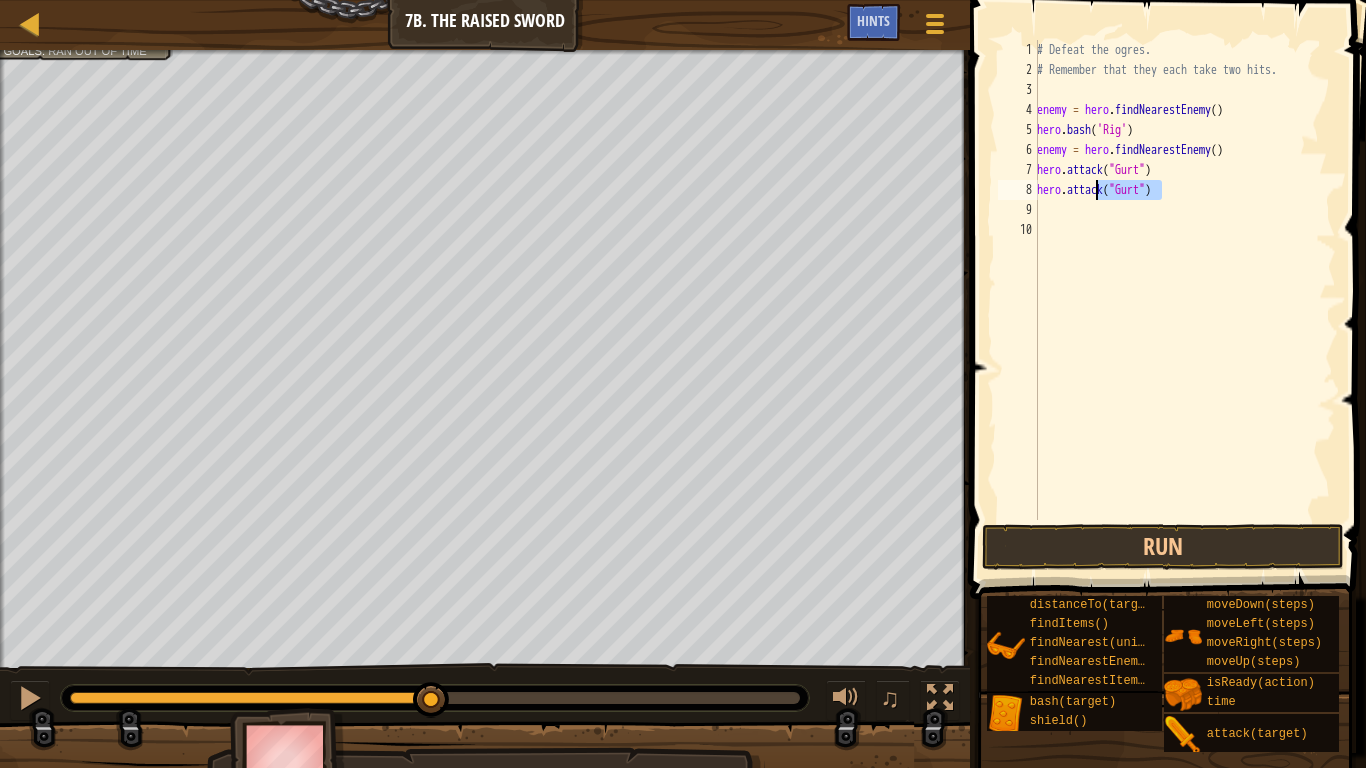 drag, startPoint x: 1185, startPoint y: 189, endPoint x: 1122, endPoint y: 198, distance: 63.63961 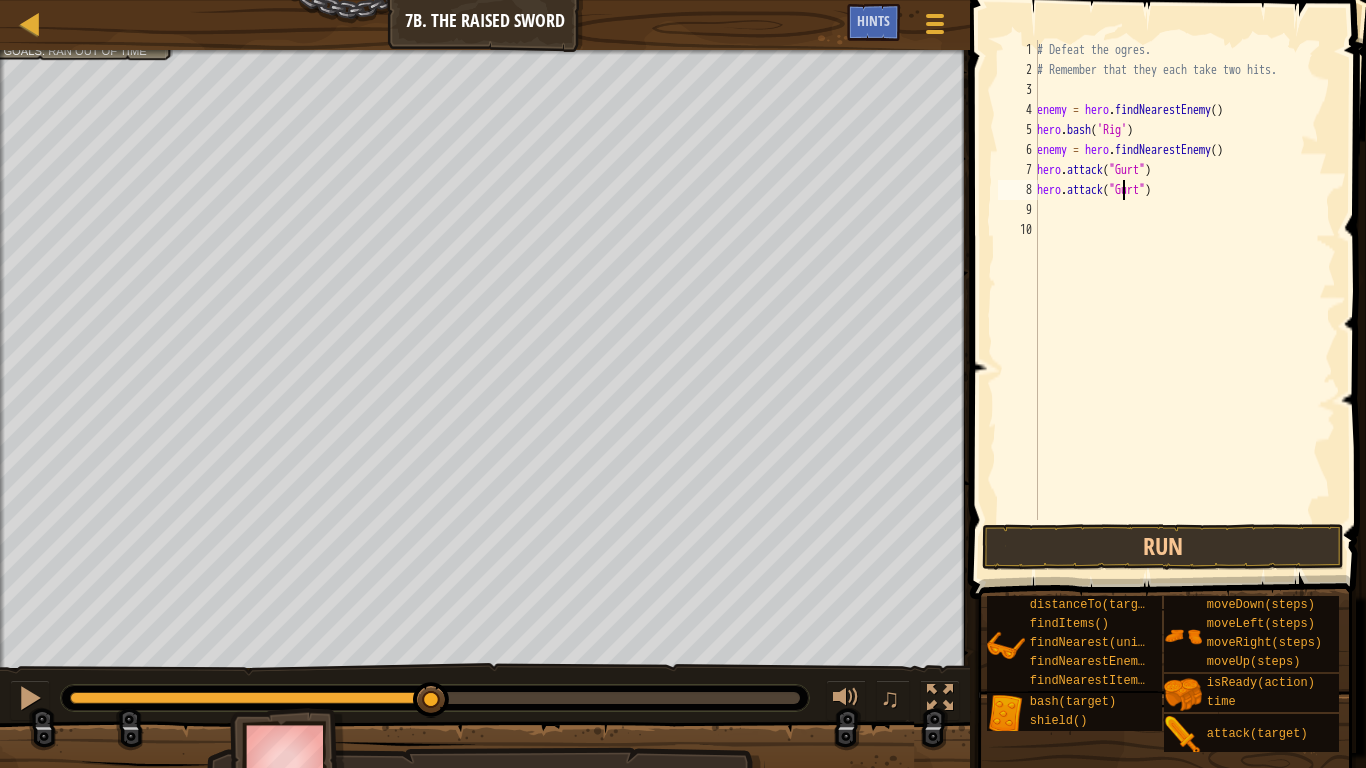 click on "# Defeat the ogres. # Remember that they each take two hits. enemy   =   hero . findNearestEnemy ( ) hero . bash ( '[NAME]' ) enemy   =   hero . findNearestEnemy ( ) hero . attack ( "[NAME]" ) hero . attack ( "[NAME]" )" at bounding box center (1184, 300) 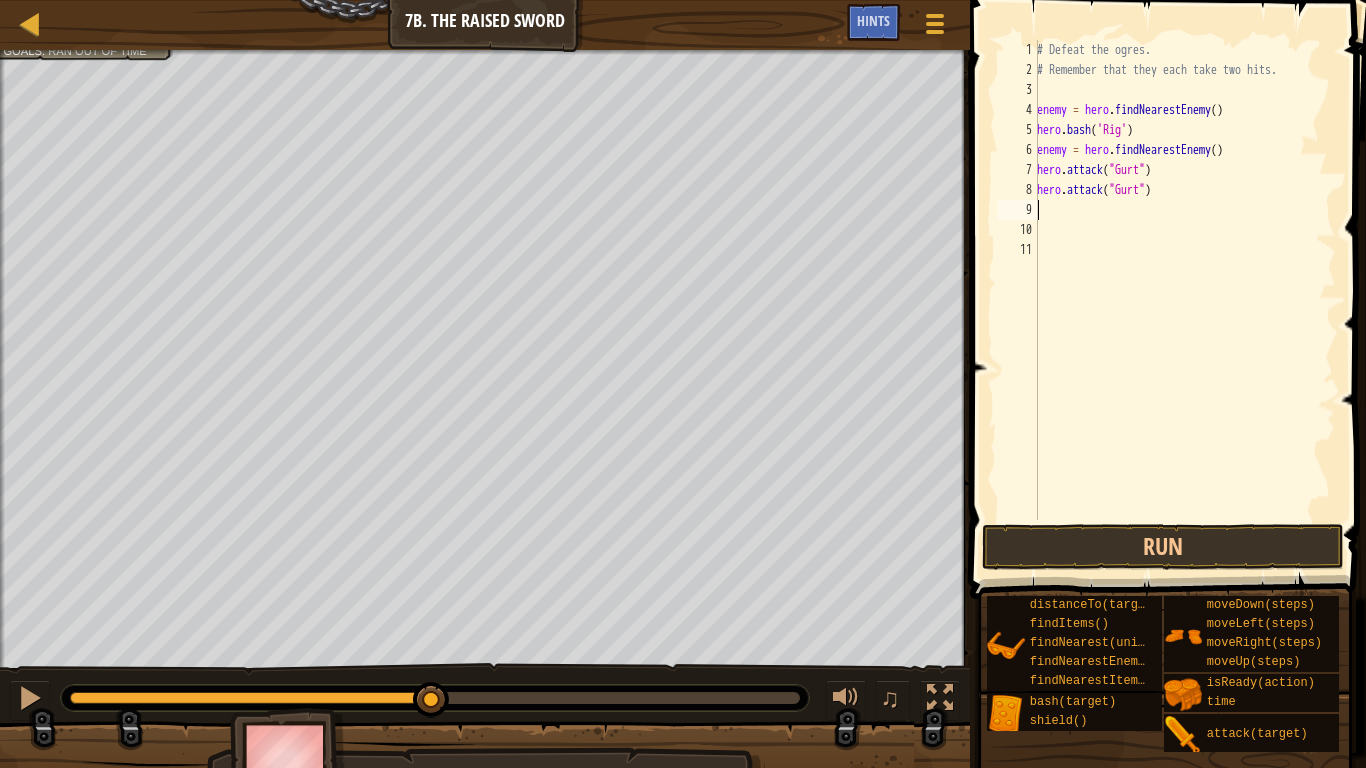 paste on "hero.attack("Gurt")" 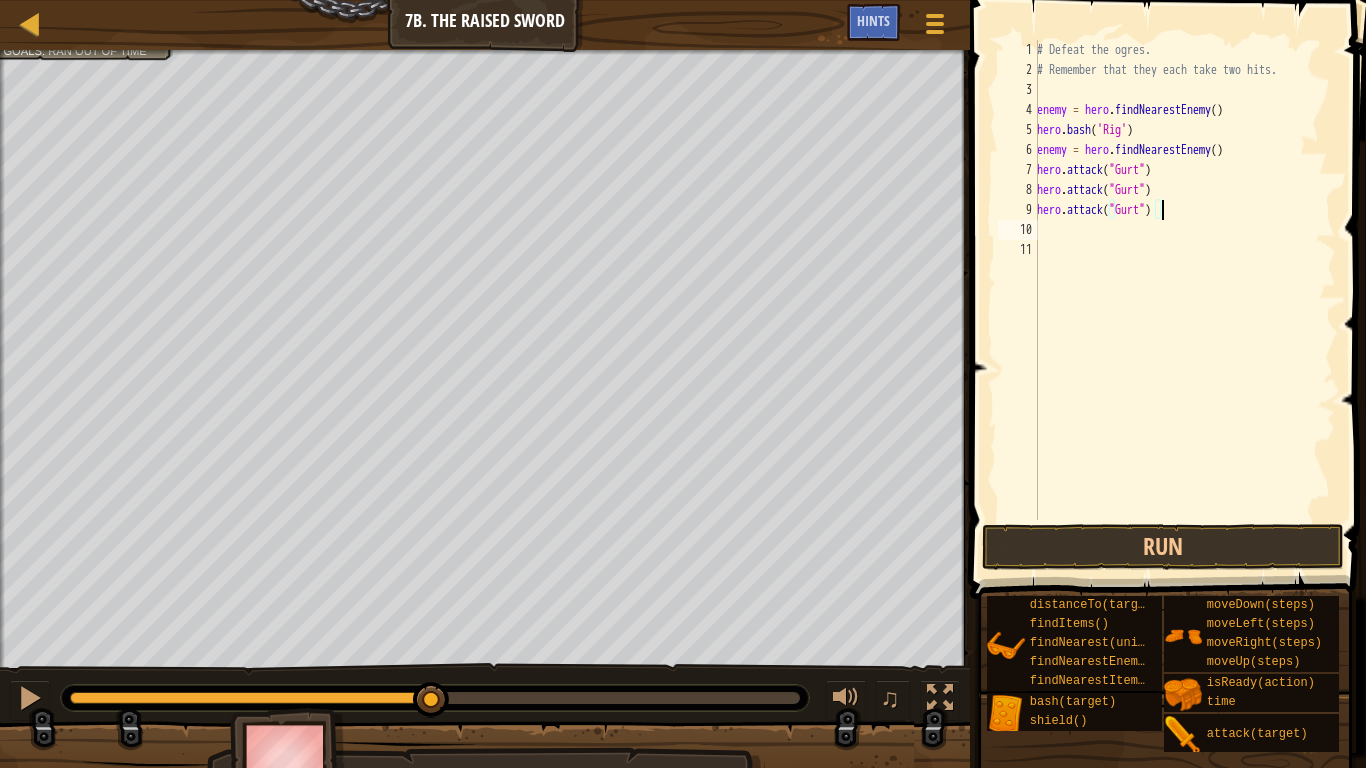 click on "# Defeat the ogres. # Remember that they each take two hits. enemy   =   hero . findNearestEnemy ( ) hero . bash ( '[NAME]' ) enemy   =   hero . findNearestEnemy ( ) hero . attack ( "[NAME]" ) hero . attack ( "[NAME]" ) hero . attack ( "[NAME]" )" at bounding box center [1184, 300] 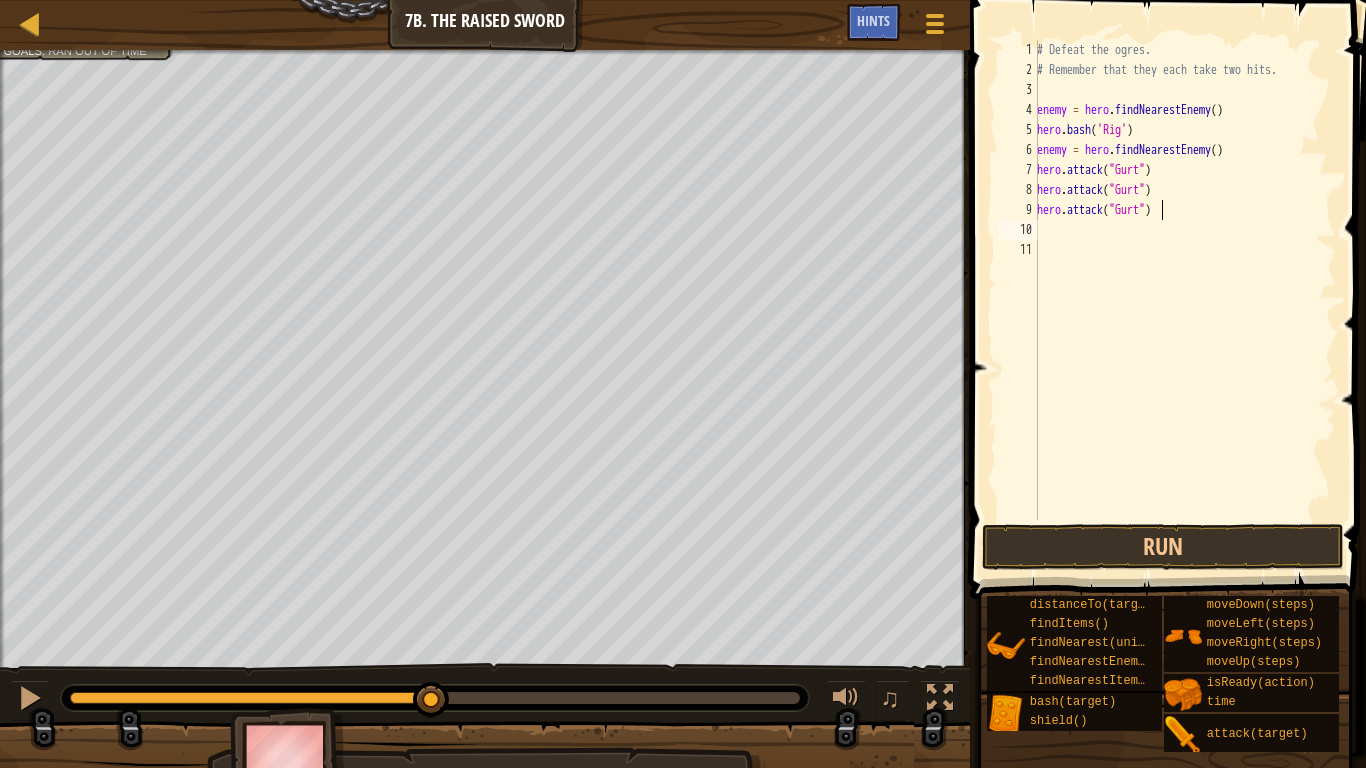 click on "10" at bounding box center (1018, 230) 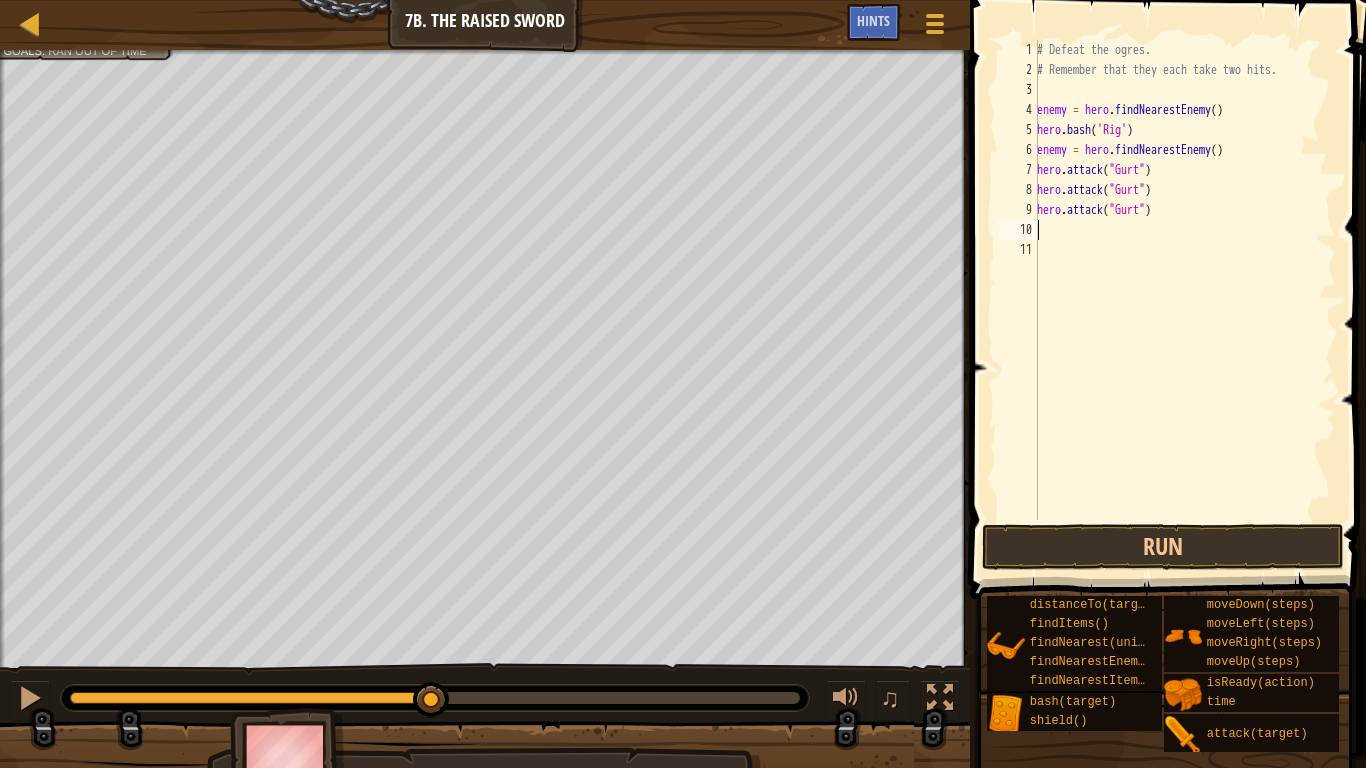 paste on "hero.attack("Gurt")" 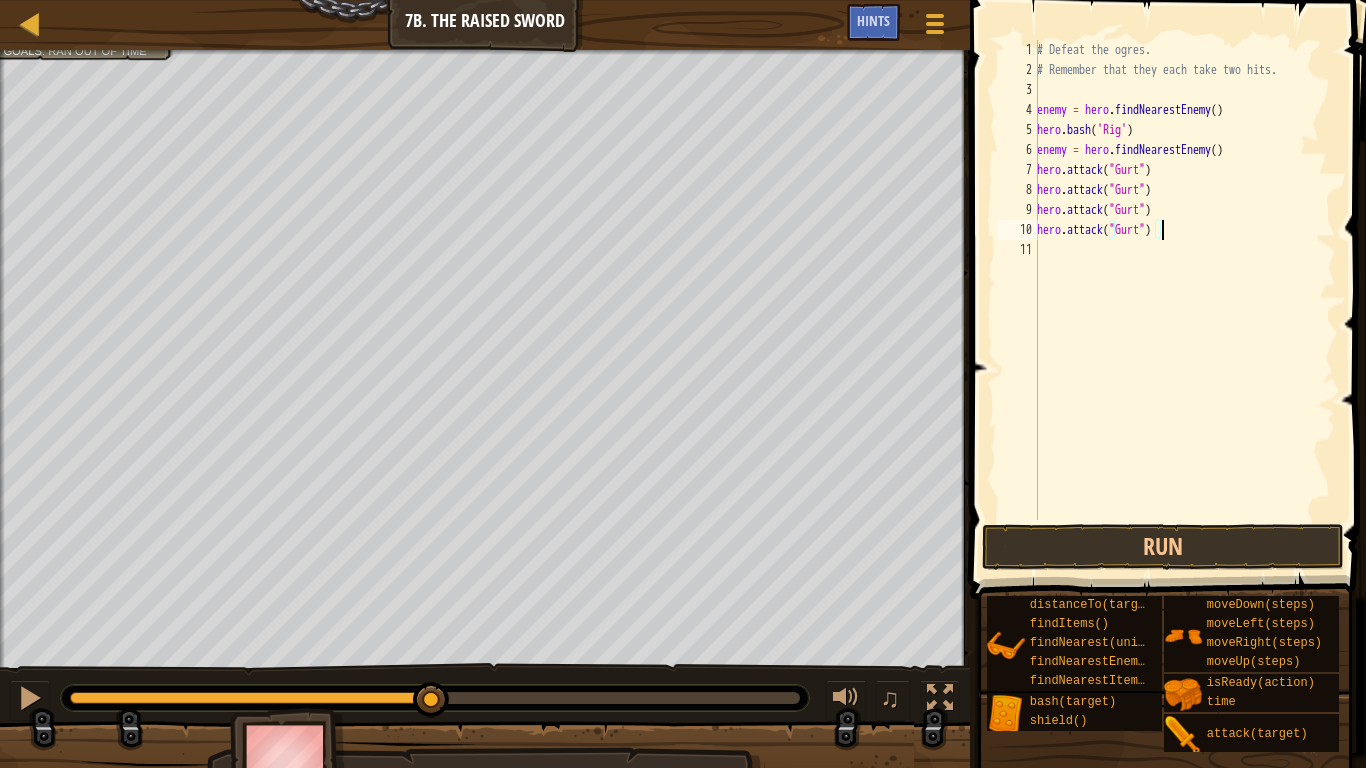 click on "# Defeat the ogres. # Remember that they each take two hits. enemy   =   hero . findNearestEnemy ( ) hero . bash ( '[NAME]' ) enemy   =   hero . findNearestEnemy ( ) hero . attack ( "[NAME]" ) hero . attack ( "[NAME]" ) hero . attack ( "[NAME]" ) hero . attack ( "[NAME]" )" at bounding box center (1184, 300) 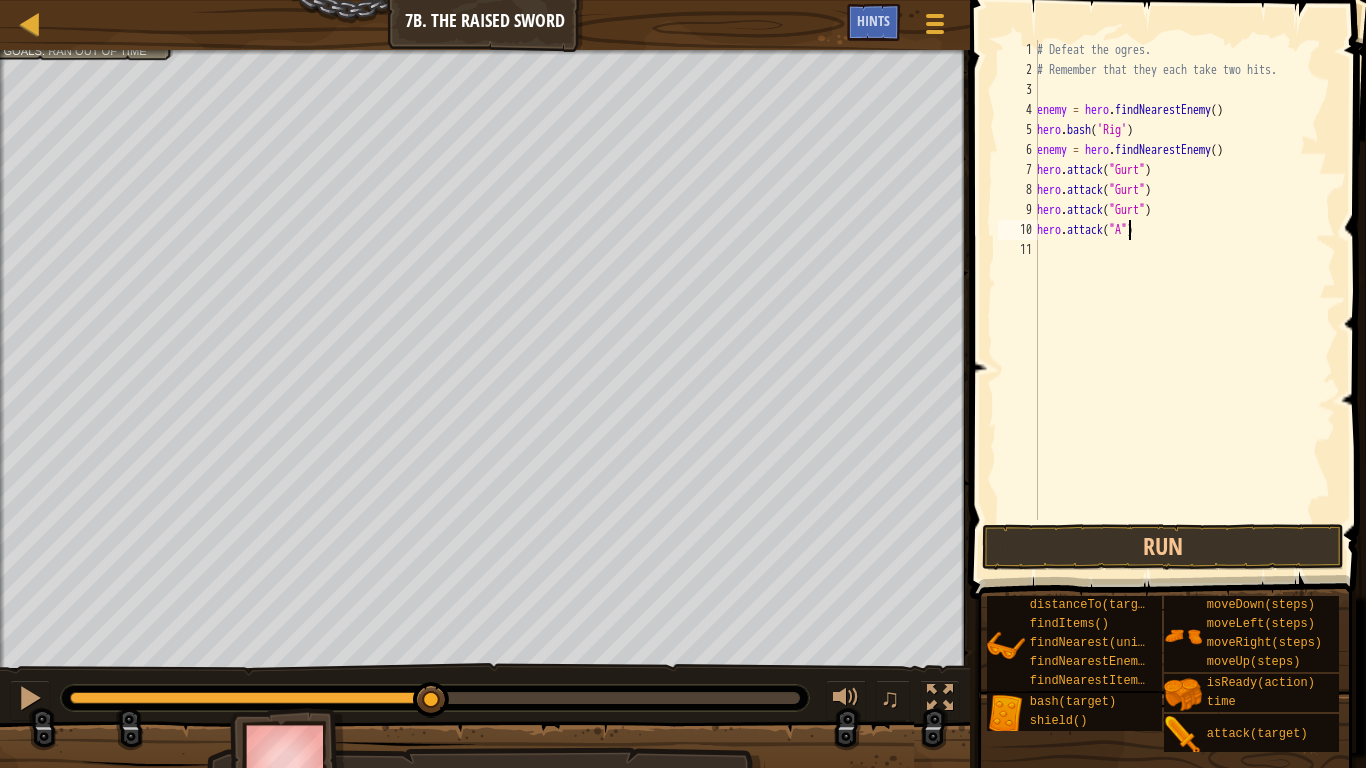 scroll, scrollTop: 9, scrollLeft: 8, axis: both 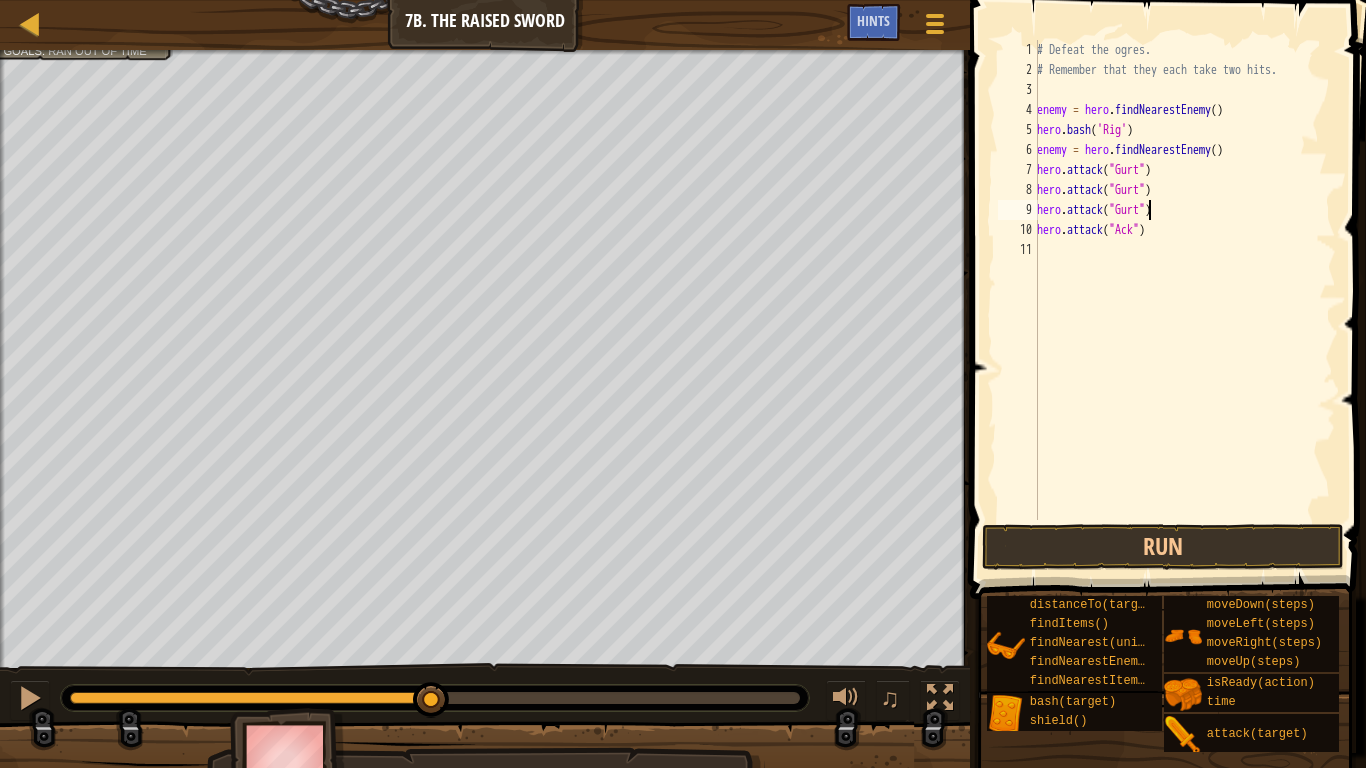 click on "# Defeat the ogres. # Remember that they each take two hits. enemy   =   hero . findNearestEnemy ( ) hero . bash ( 'Rig' ) enemy   =   hero . findNearestEnemy ( ) hero . attack ( "Gurt" ) hero . attack ( "Gurt" ) hero . attack ( "Gurt" ) hero . attack ( "Ack" )" at bounding box center (1184, 300) 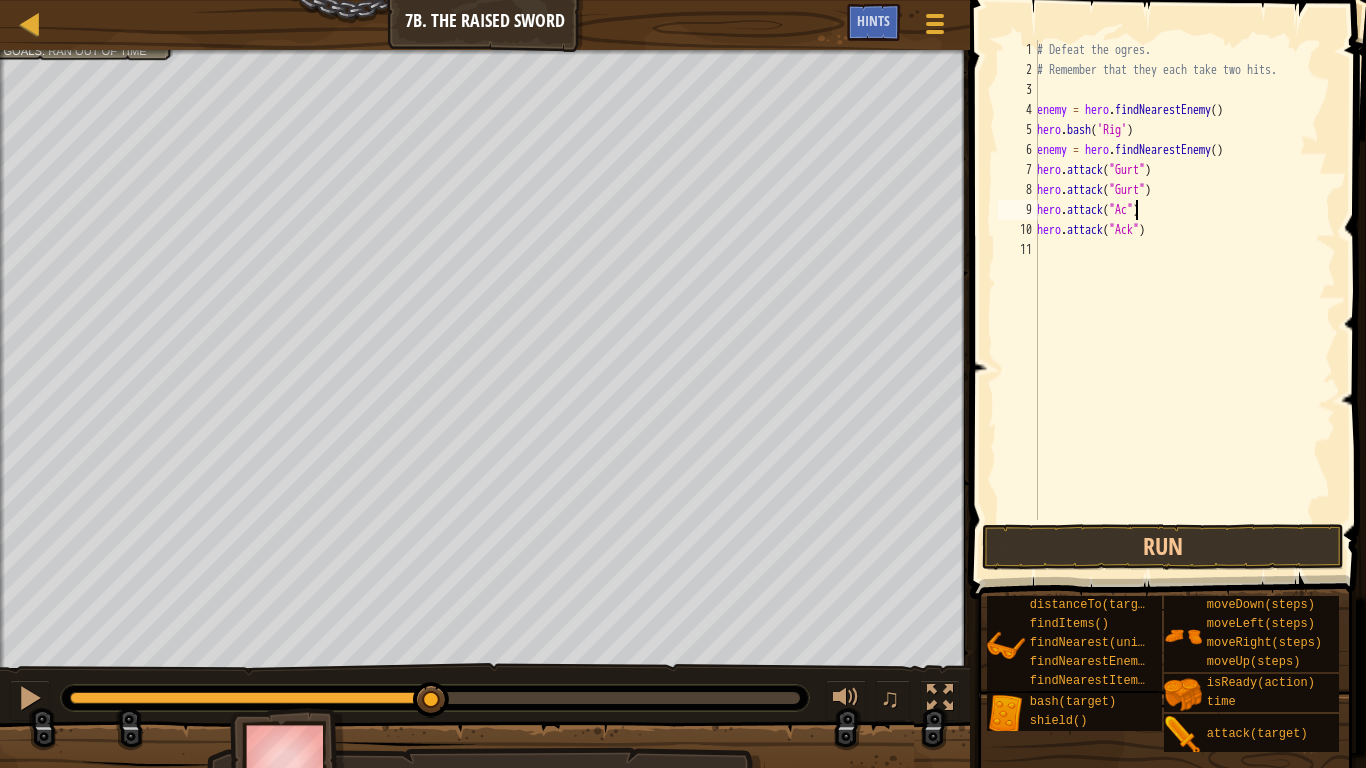 scroll, scrollTop: 9, scrollLeft: 8, axis: both 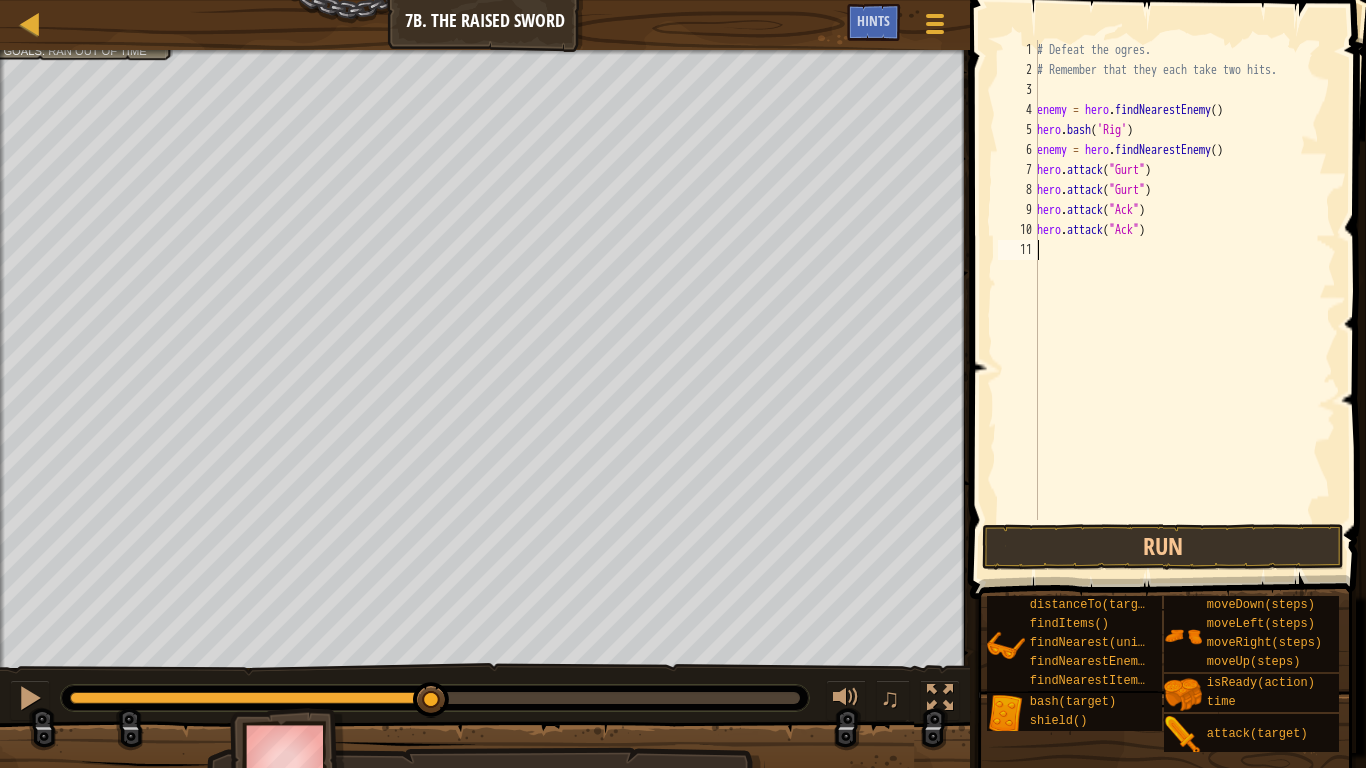 click on "# Defeat the ogres. # Remember that they each take two hits. enemy   =   hero . findNearestEnemy ( ) hero . bash ( 'Rig' ) enemy   =   hero . findNearestEnemy ( ) hero . attack ( "Gurt" ) hero . attack ( "Gurt" ) hero . attack ( "Ack" ) hero . attack ( "Ack" )" at bounding box center [1184, 300] 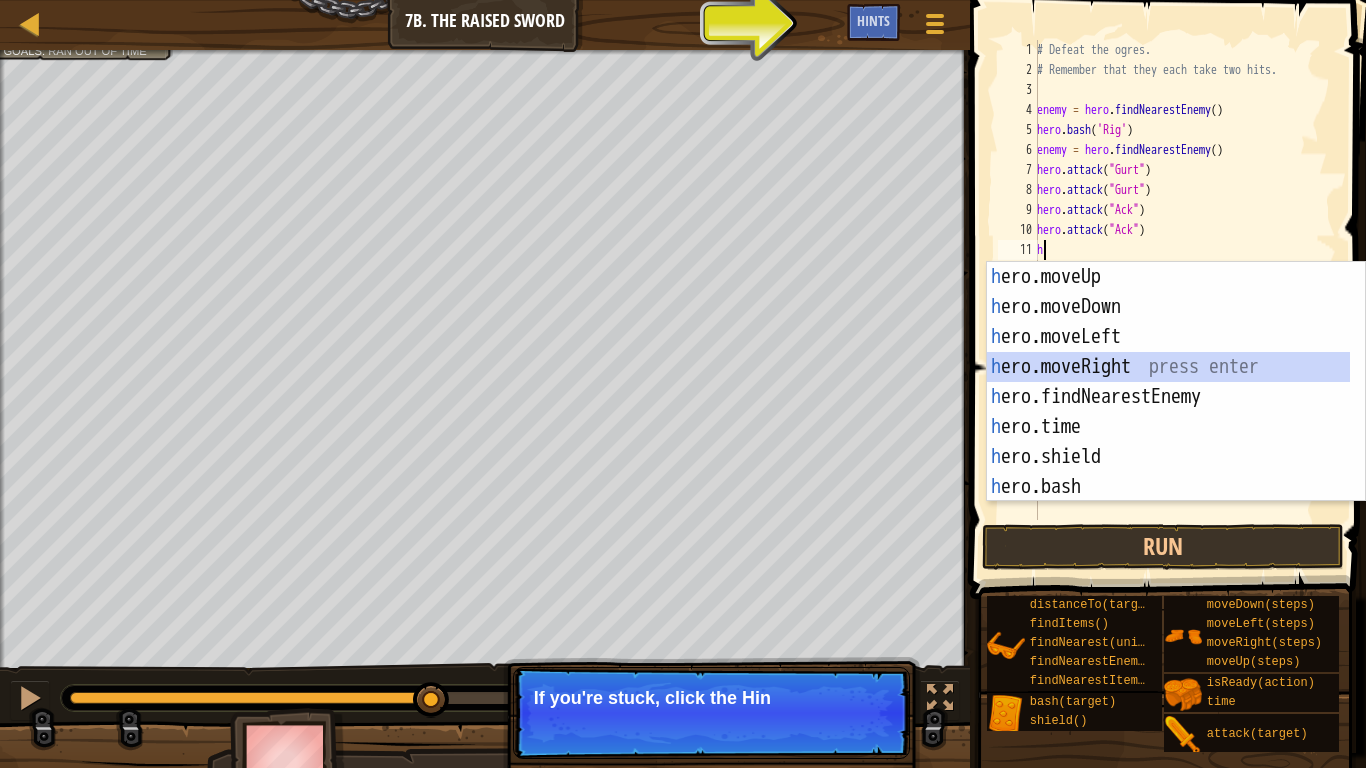 click on "h ero.moveUp press enter h ero.moveDown press enter h ero.moveLeft press enter h ero.moveRight press enter h ero.findNearestEnemy press enter h ero.time press enter h ero.shield press enter h ero.bash press enter h ero.attack press enter" at bounding box center [1168, 412] 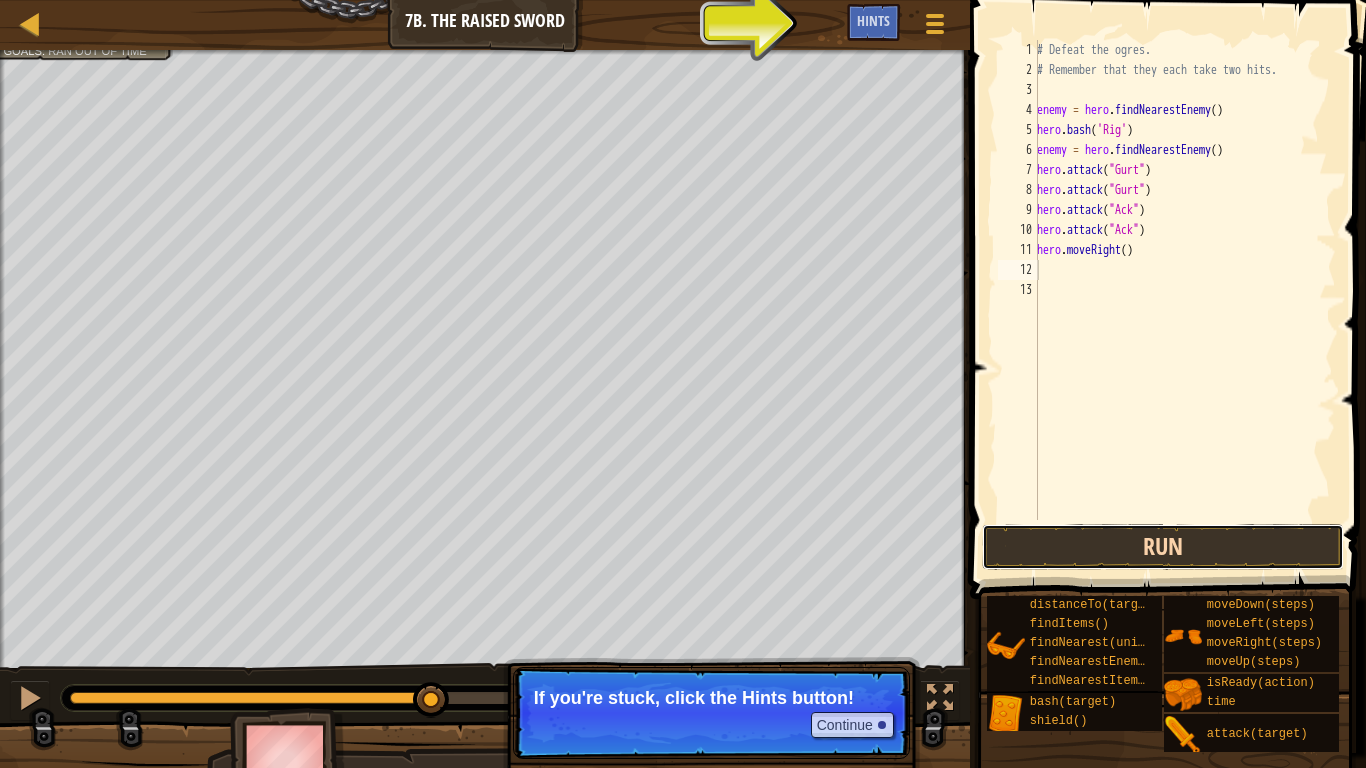 click on "Run" at bounding box center [1162, 547] 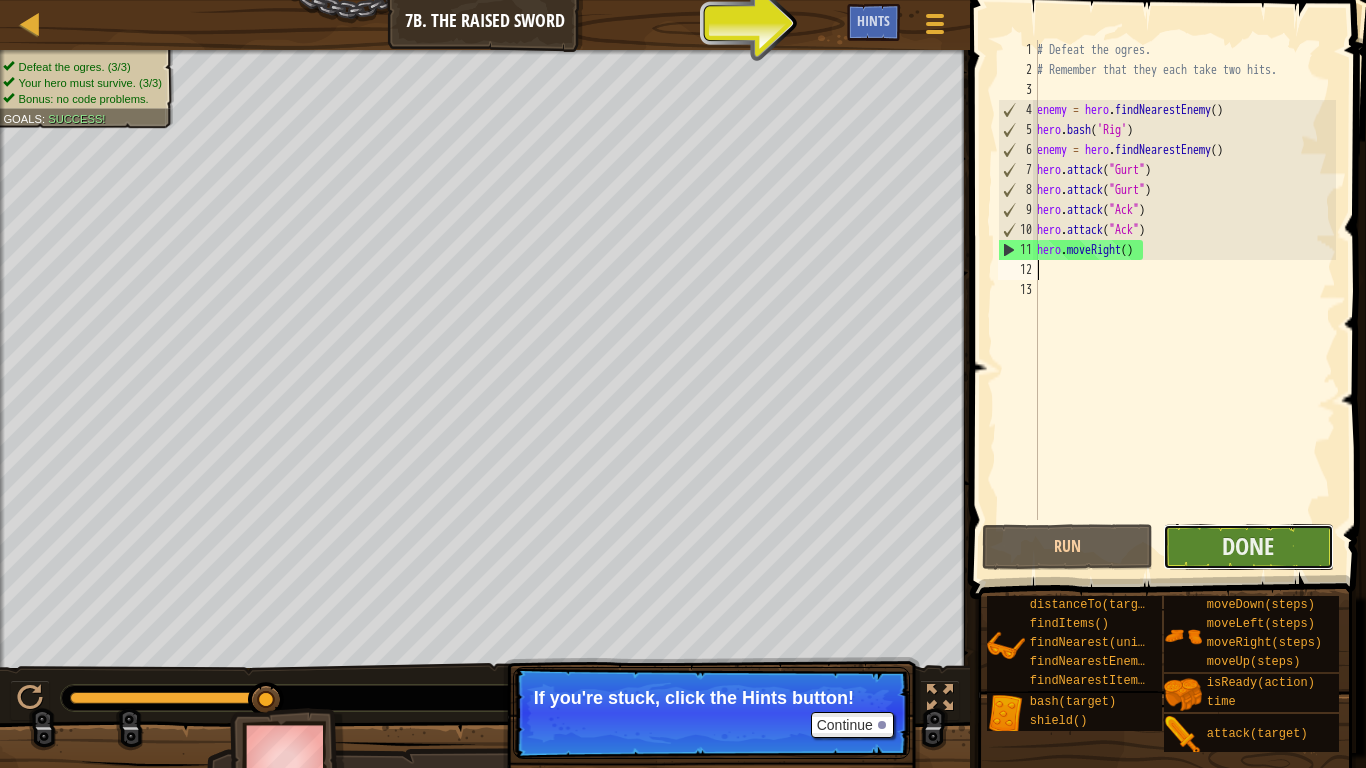 click on "Done" at bounding box center (1248, 547) 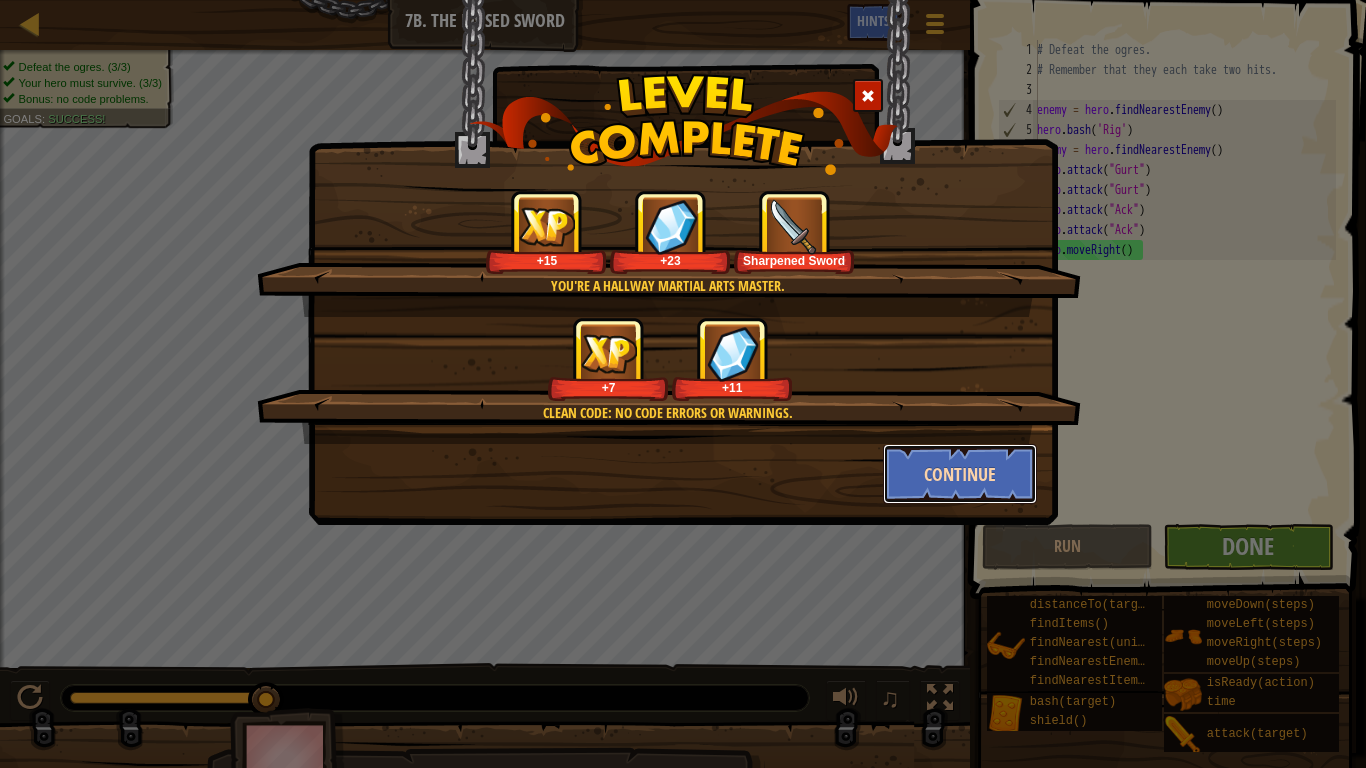 click on "Continue" at bounding box center (960, 474) 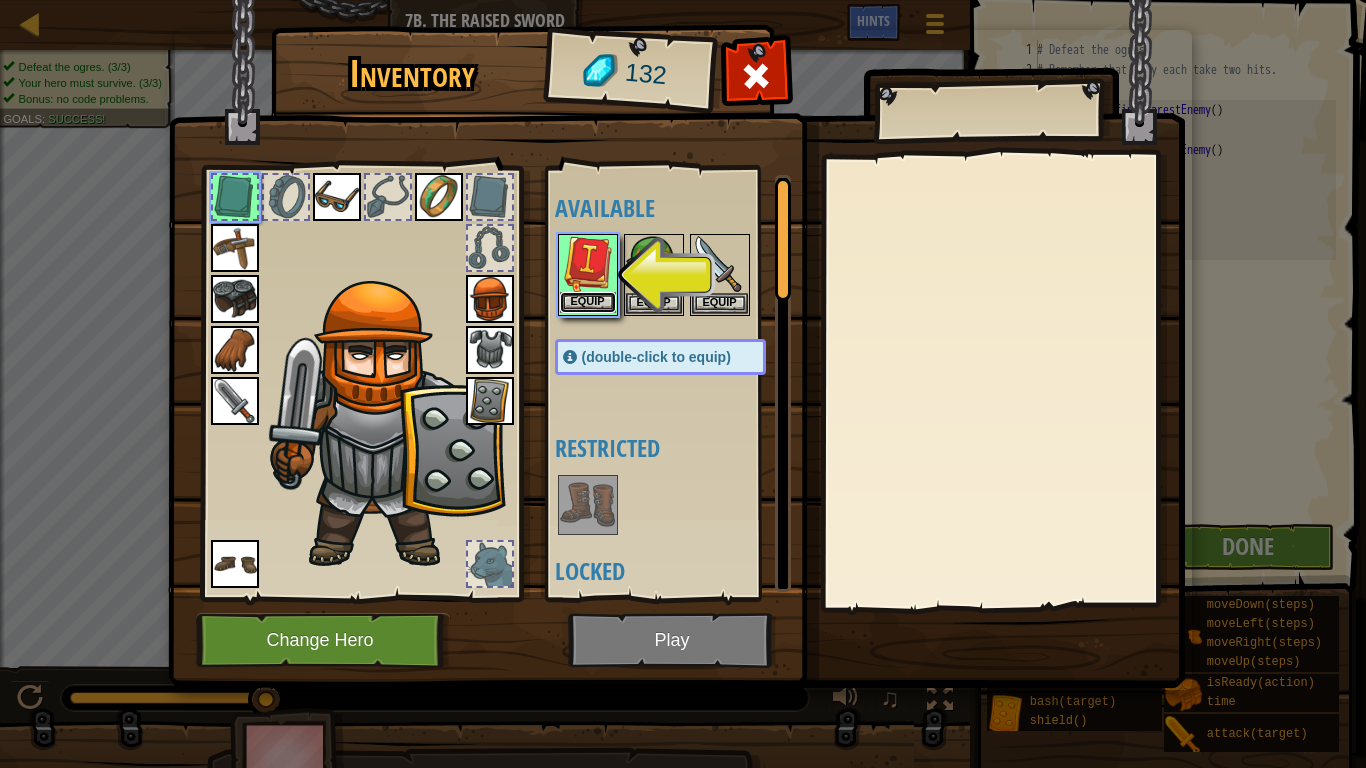 click on "Equip" at bounding box center (588, 302) 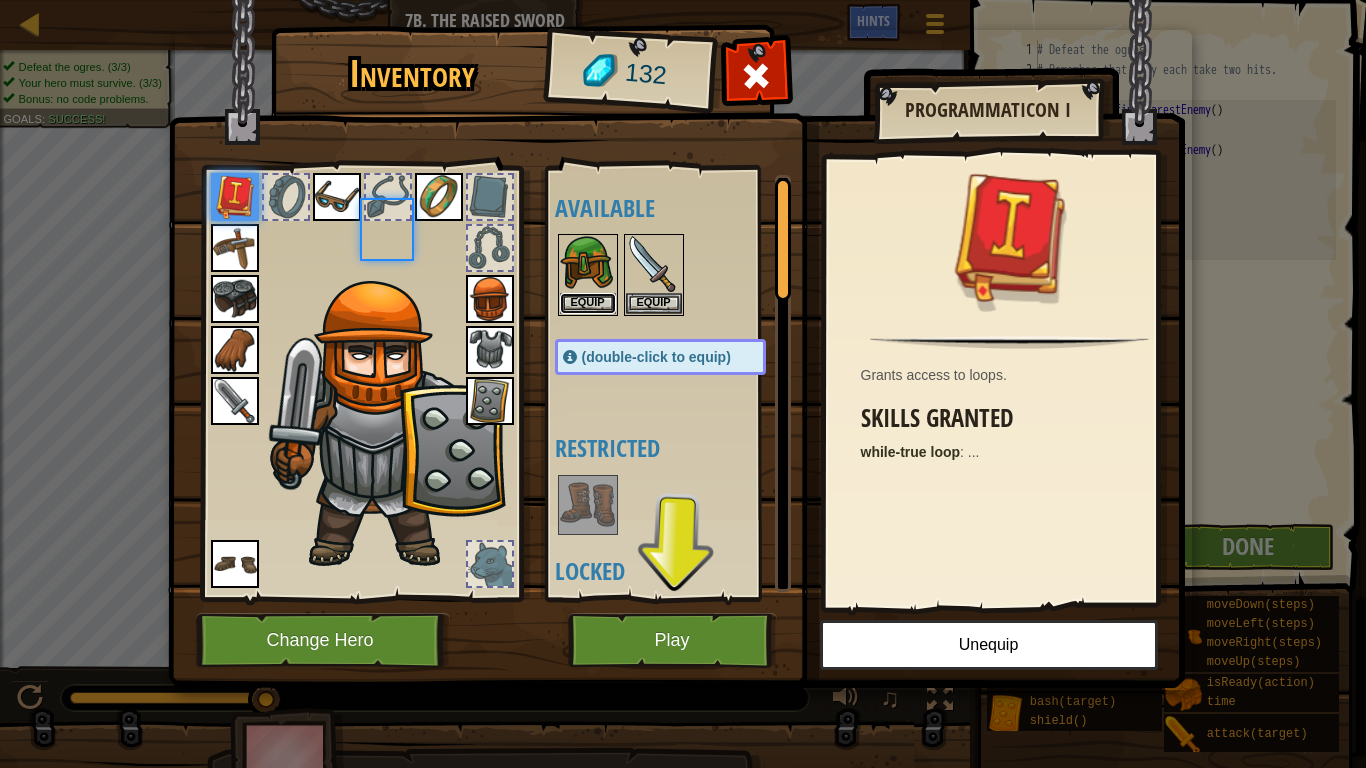 click on "Equip" at bounding box center [588, 303] 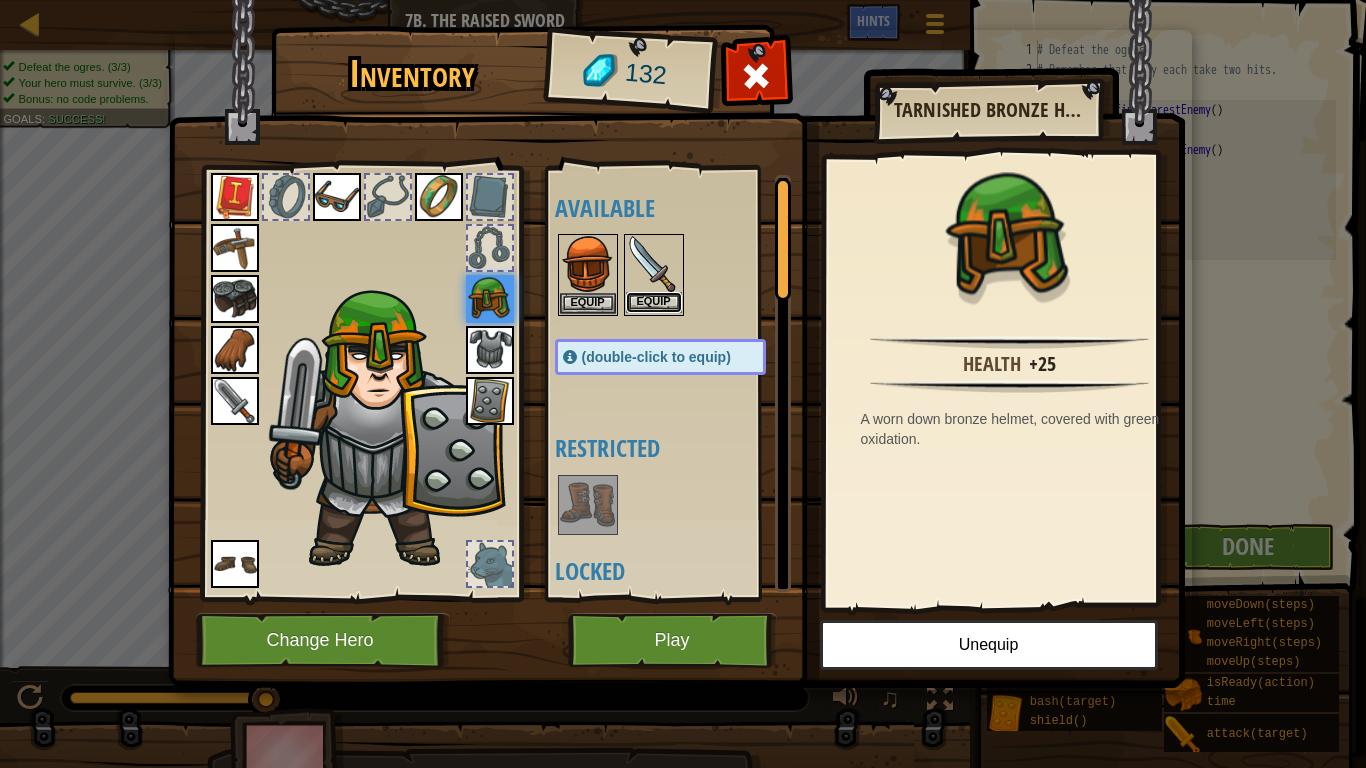 click on "Equip" at bounding box center [654, 302] 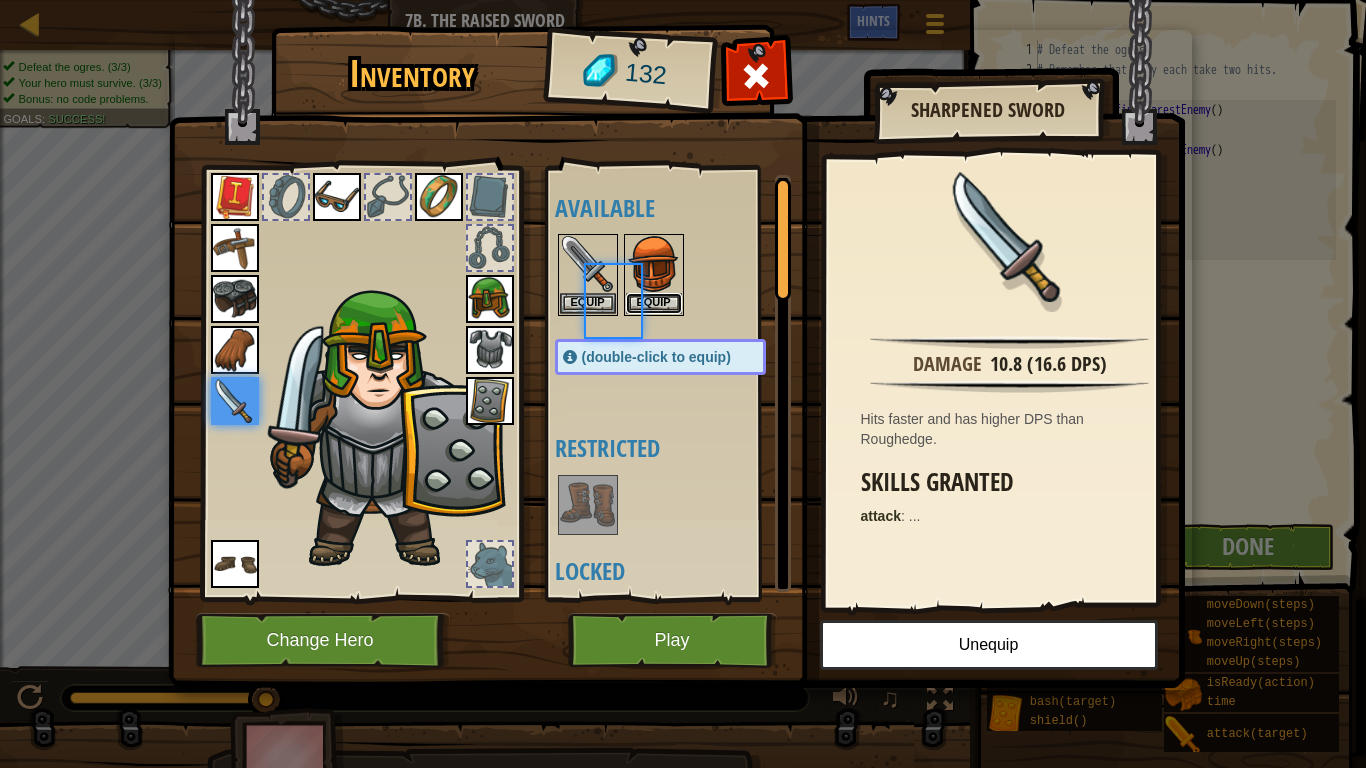 click on "Equip" at bounding box center [654, 303] 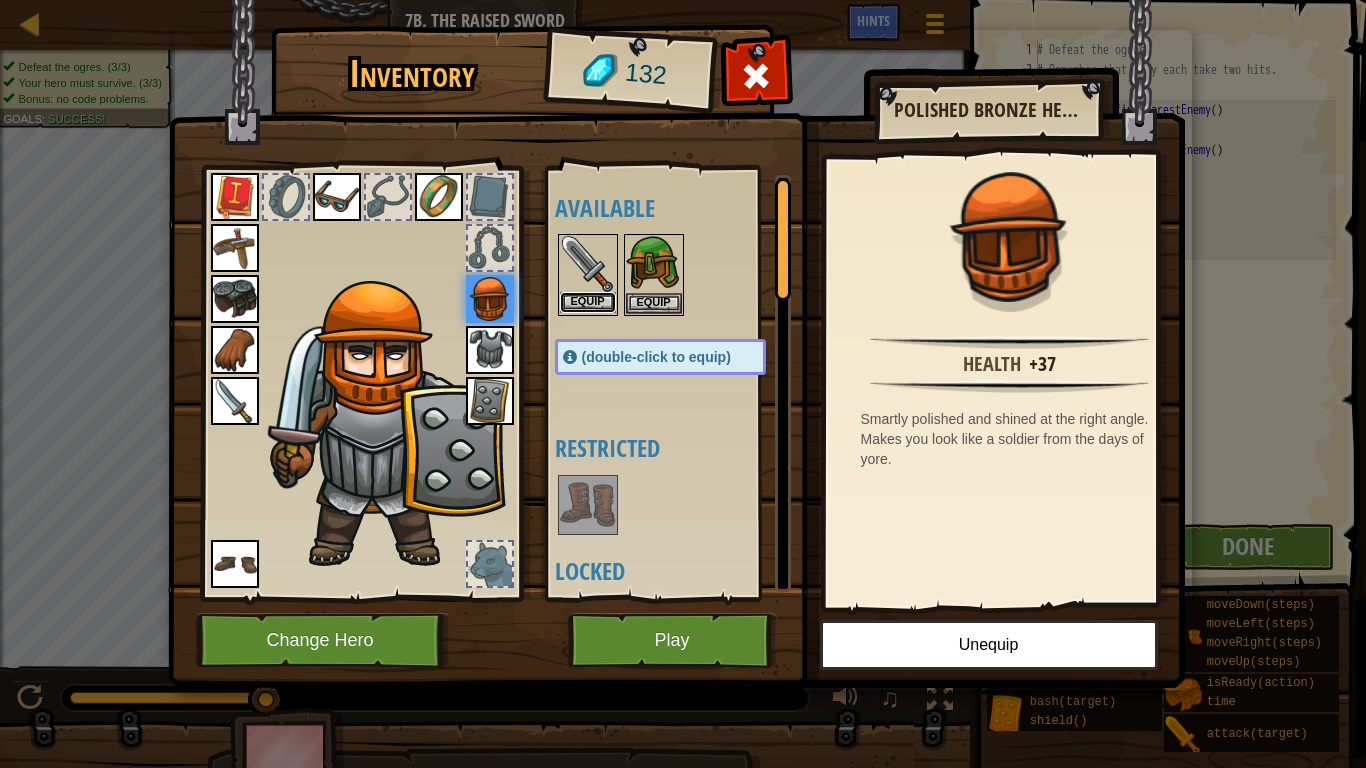 click on "Equip" at bounding box center (588, 302) 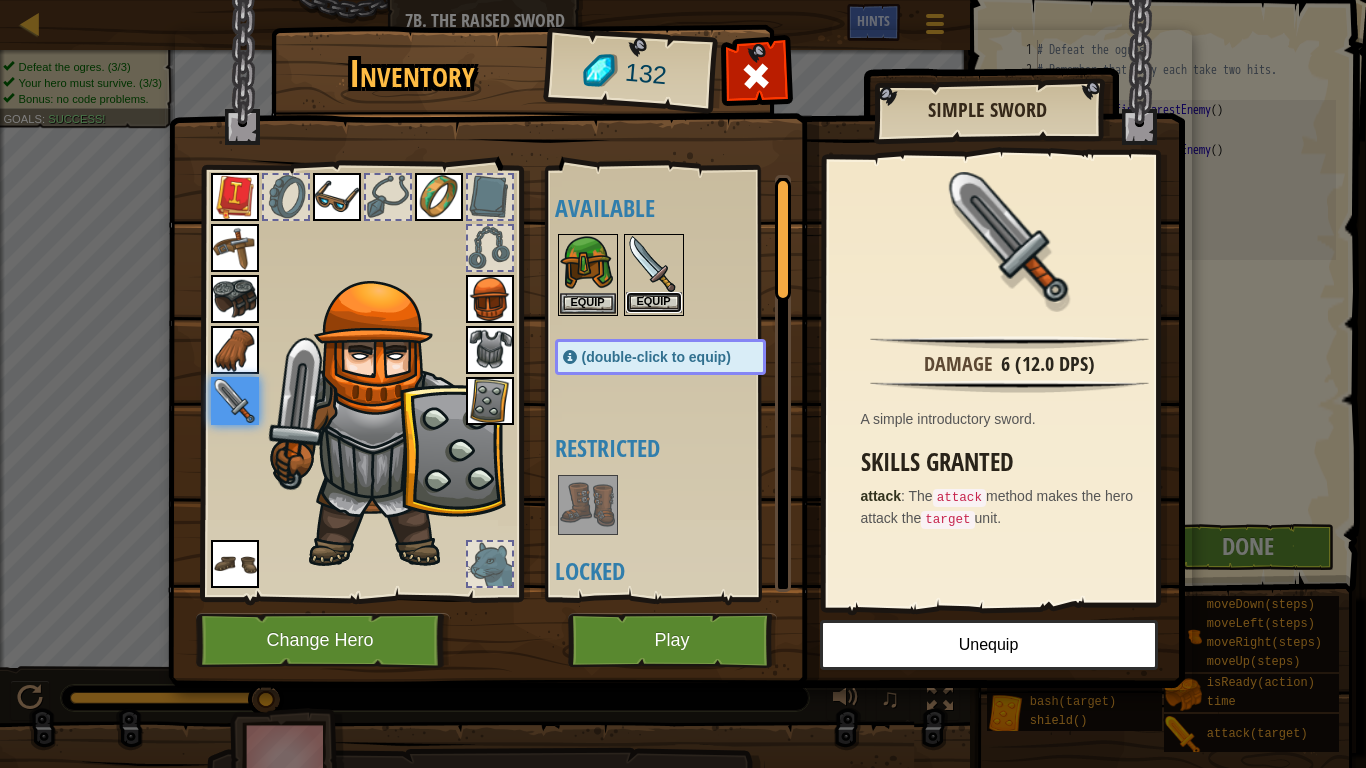 click on "Equip" at bounding box center (654, 302) 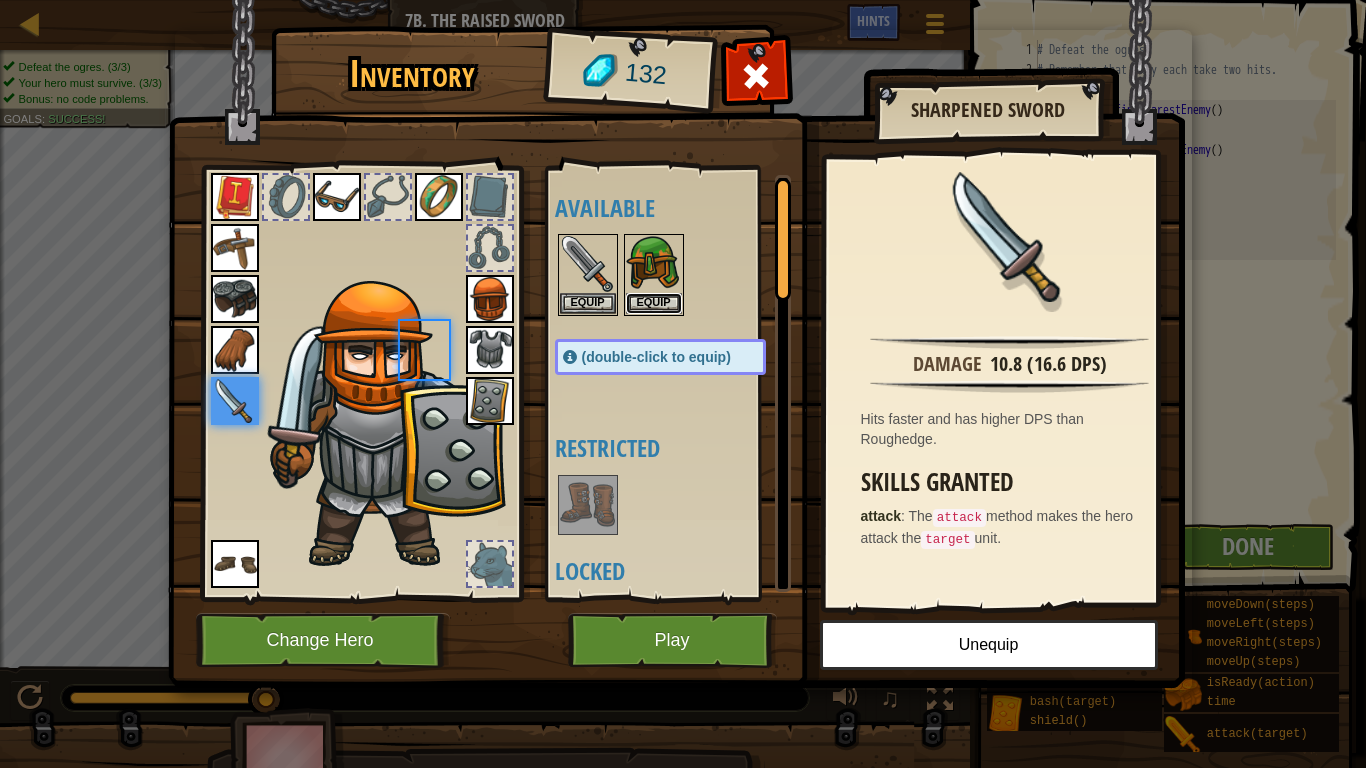 click on "Equip" at bounding box center (654, 303) 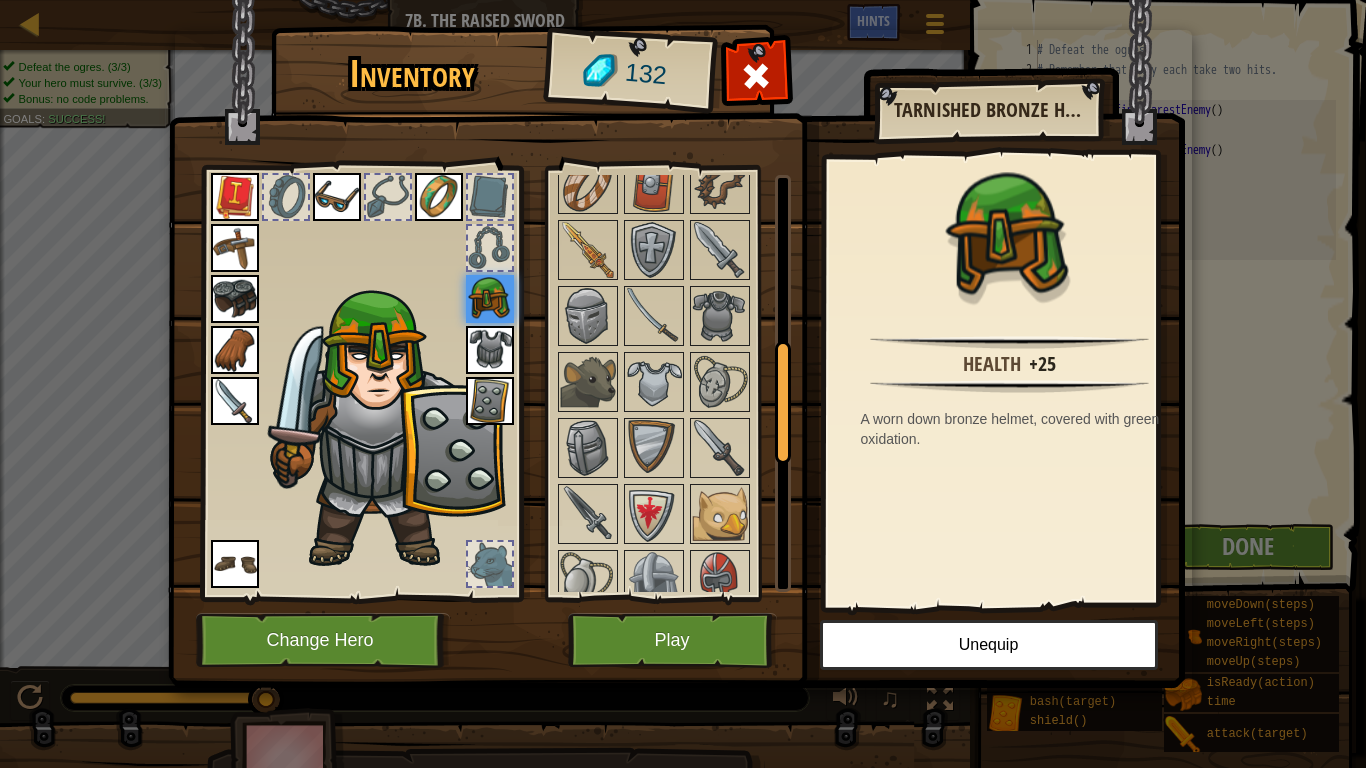 drag, startPoint x: 789, startPoint y: 271, endPoint x: 790, endPoint y: 434, distance: 163.00307 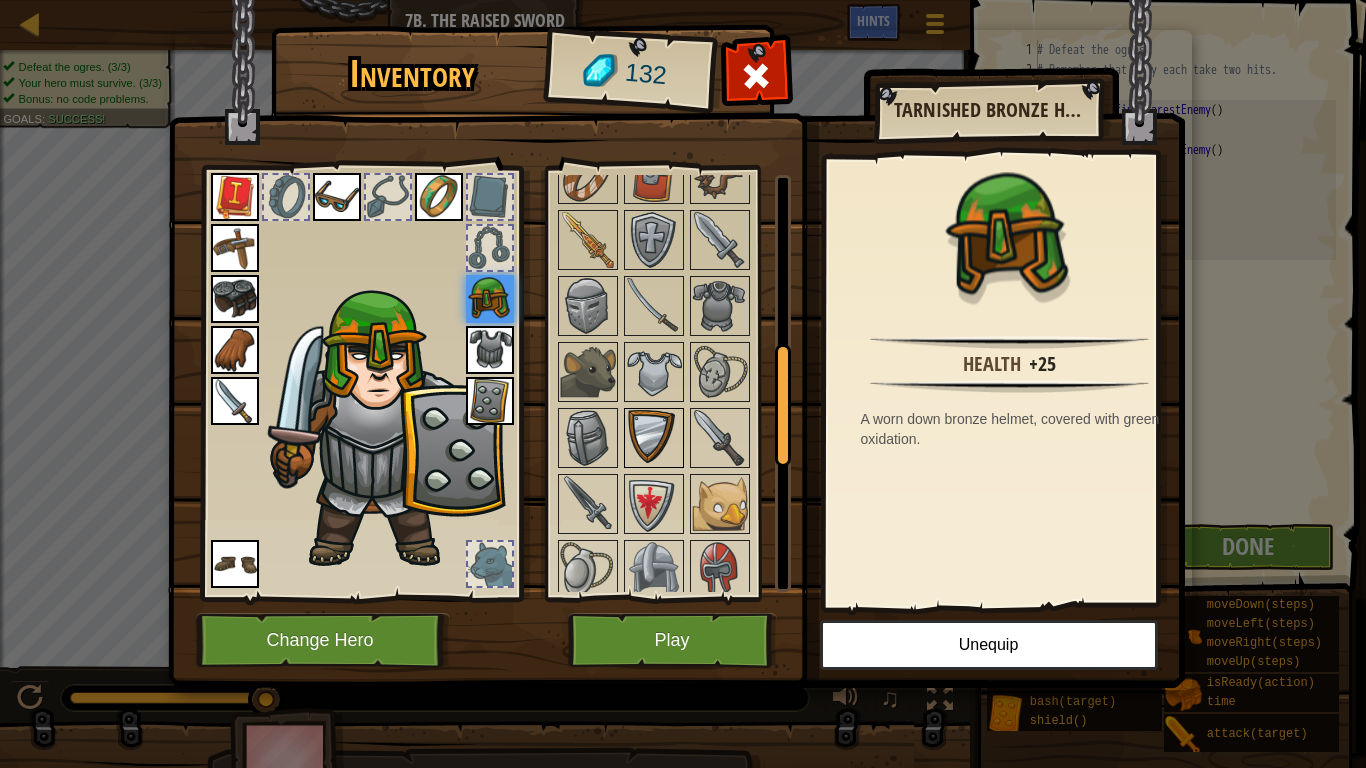 drag, startPoint x: 723, startPoint y: 432, endPoint x: 651, endPoint y: 440, distance: 72.443085 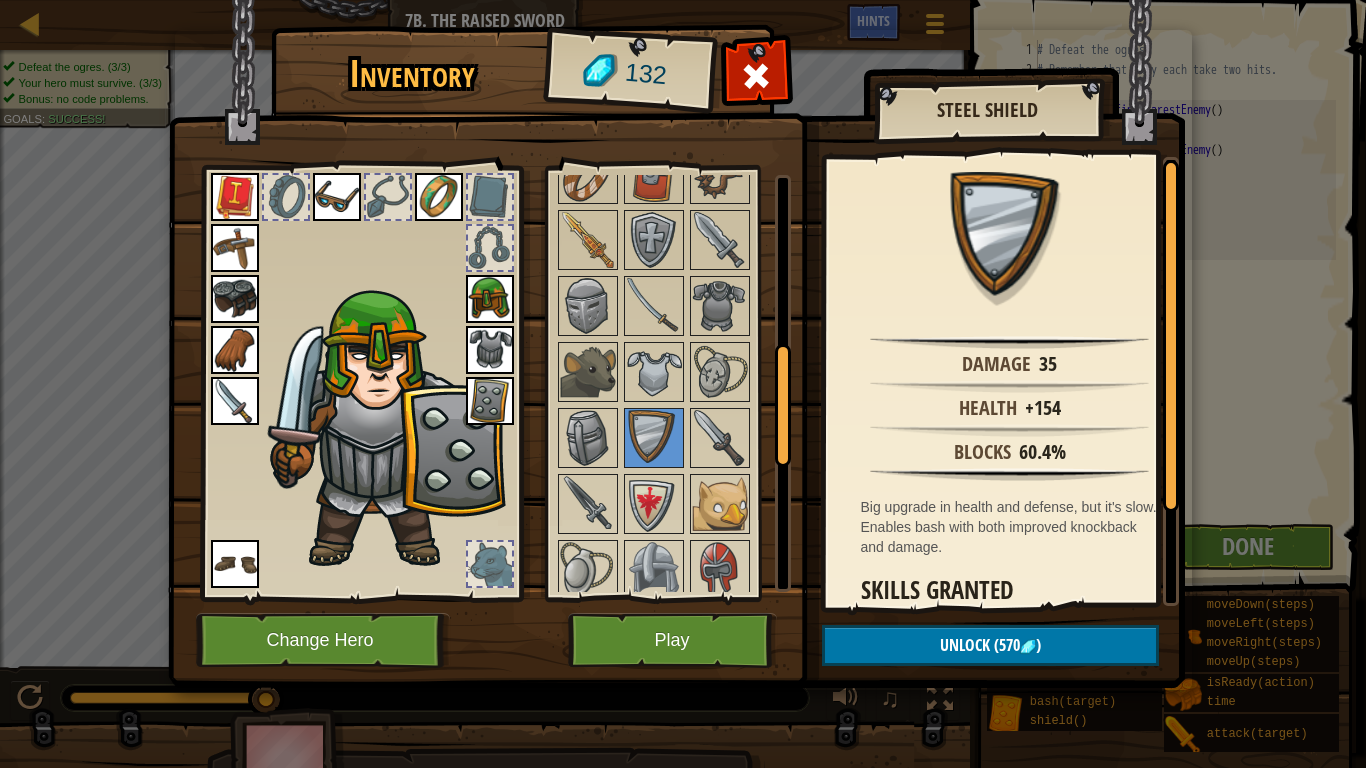 click at bounding box center [680, 537] 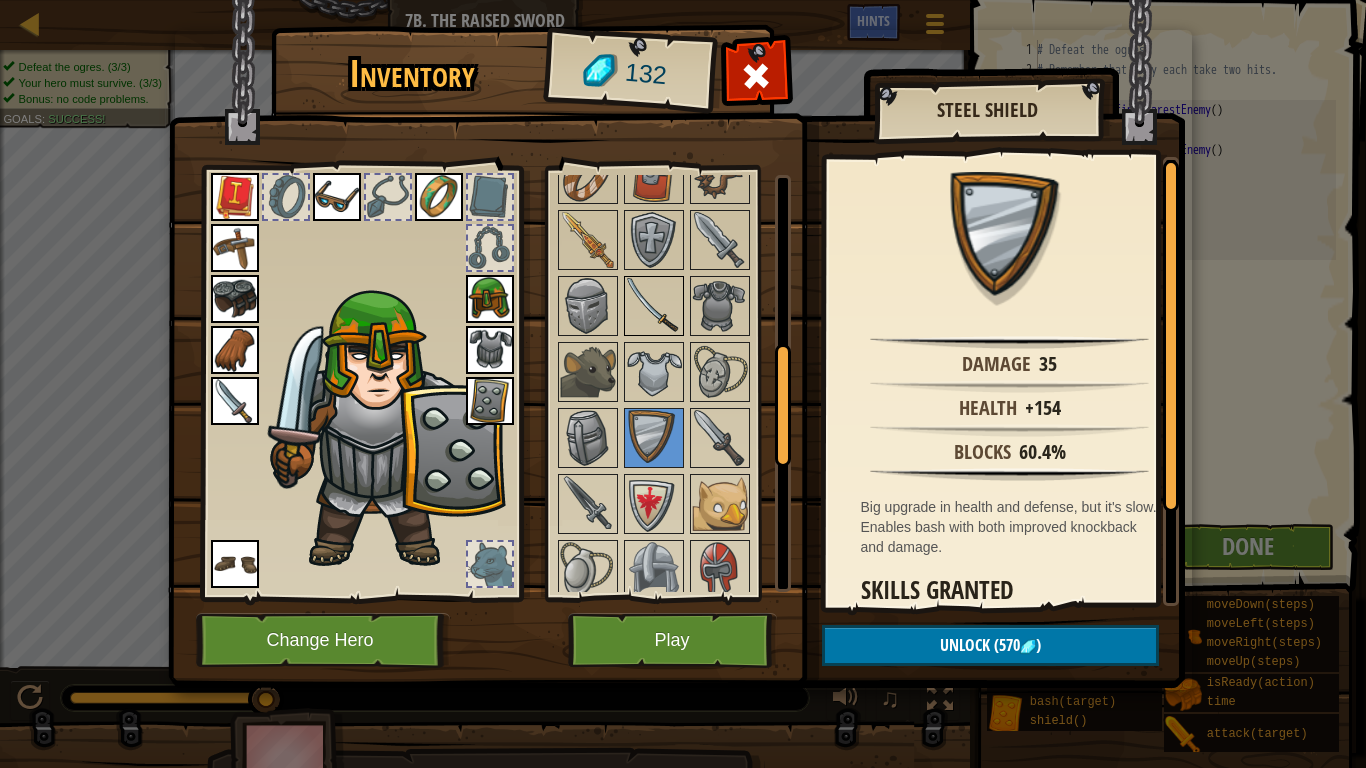 click at bounding box center (654, 306) 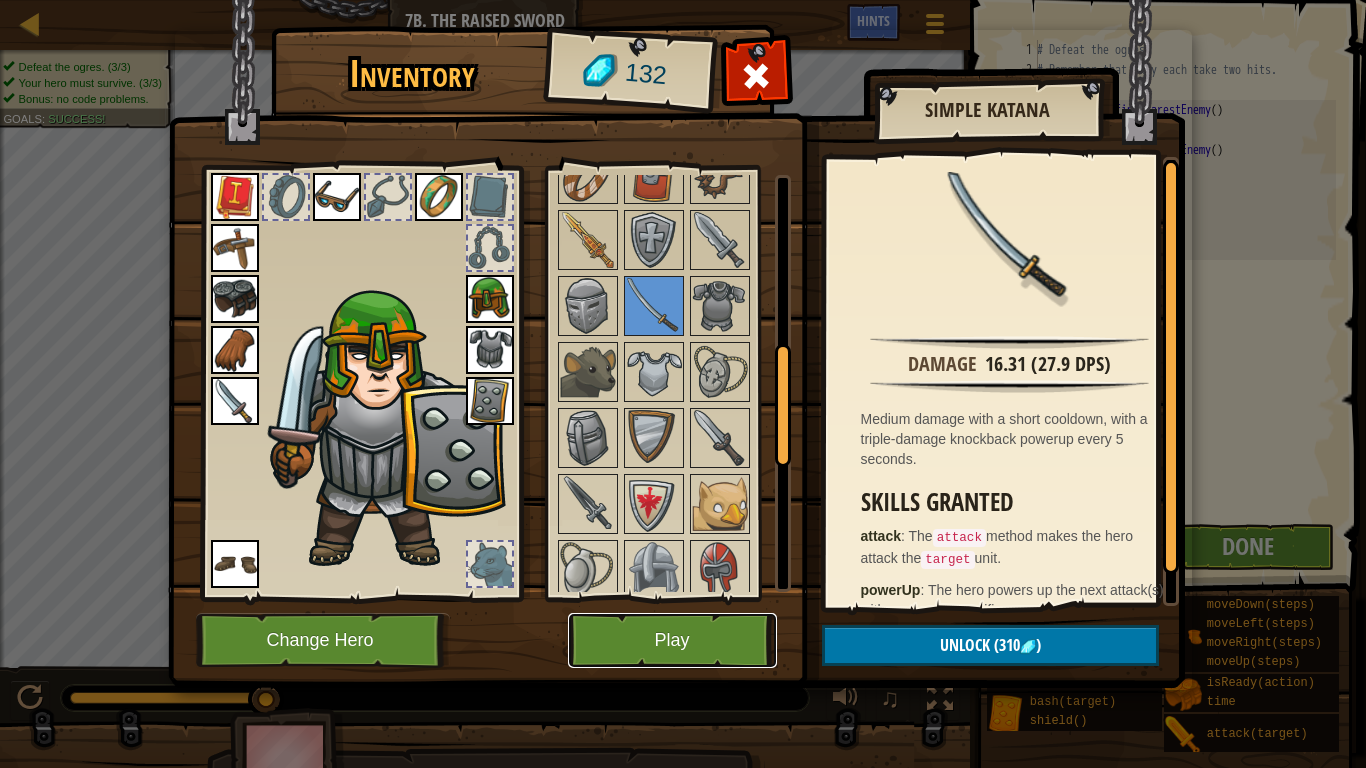 click on "Play" at bounding box center [672, 640] 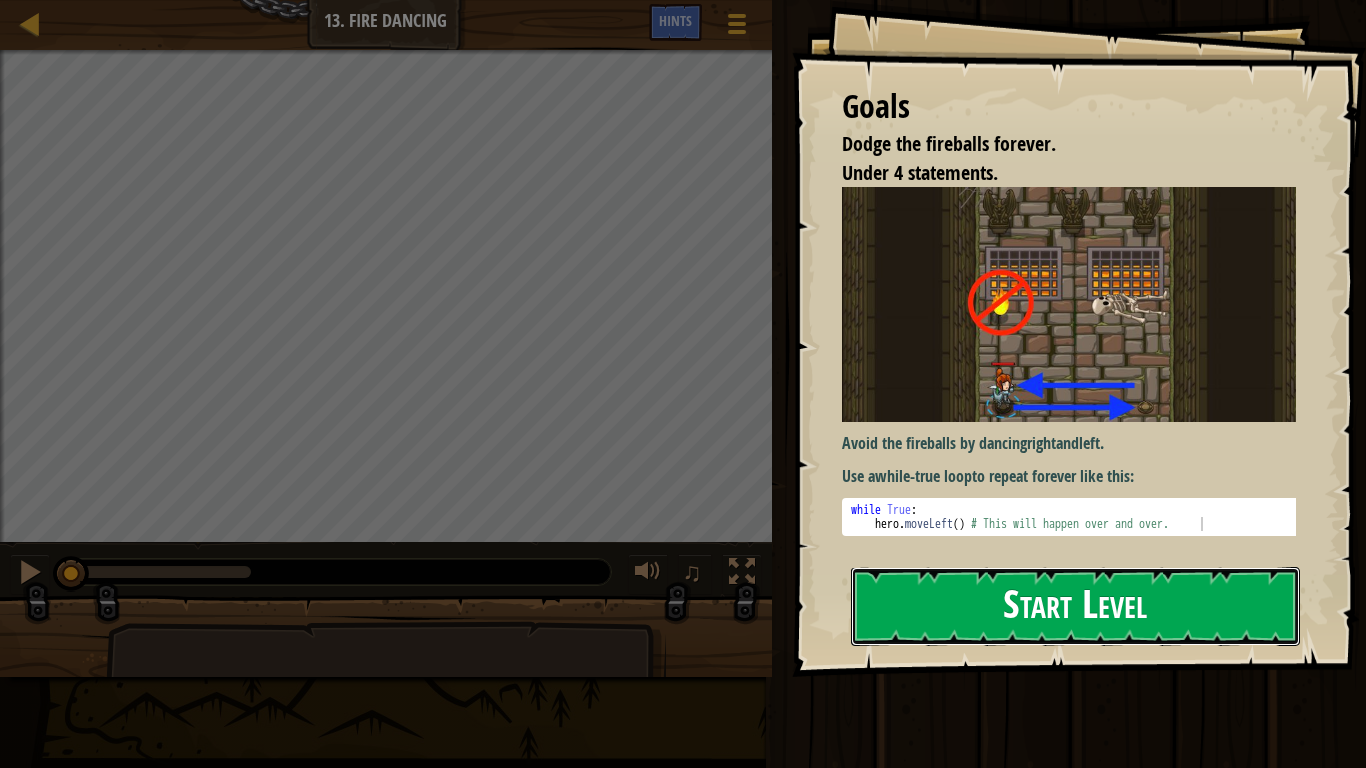 click on "Start Level" at bounding box center [1075, 606] 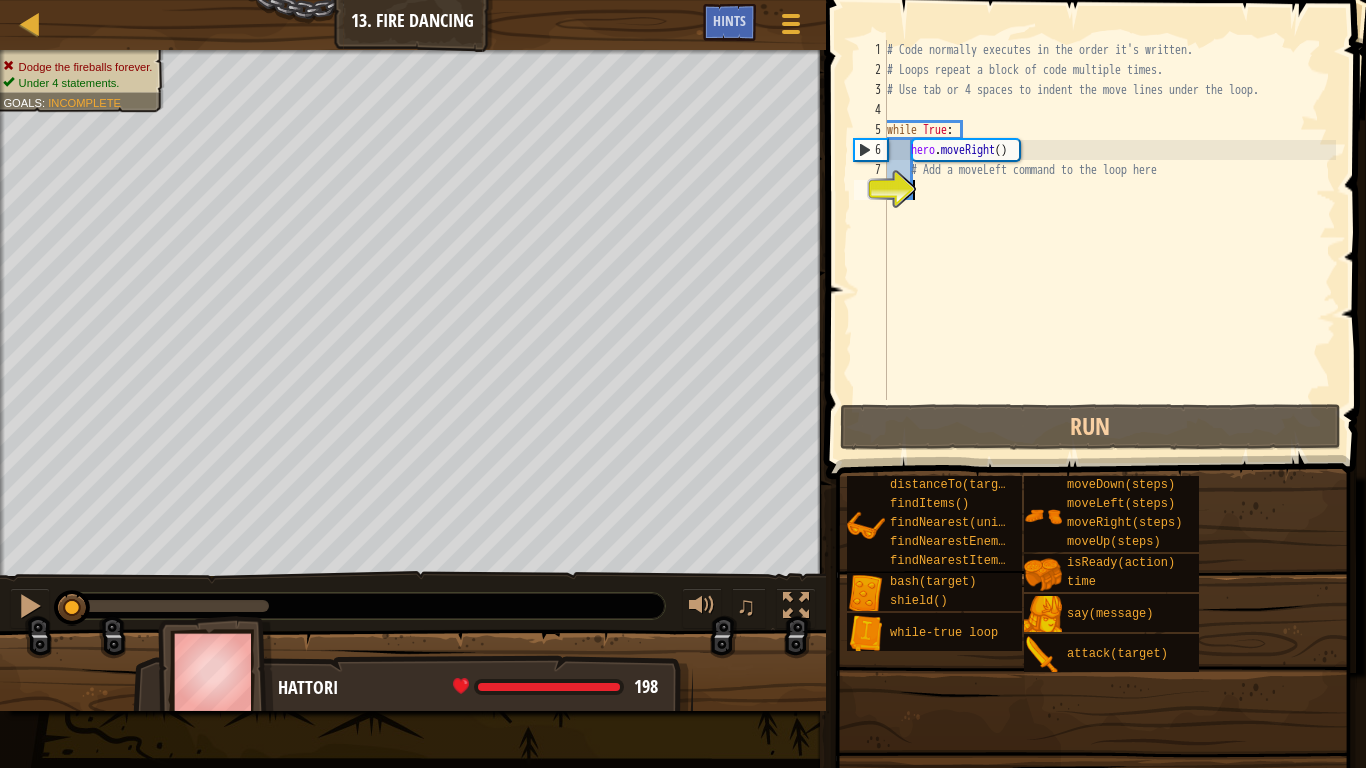 type on "h" 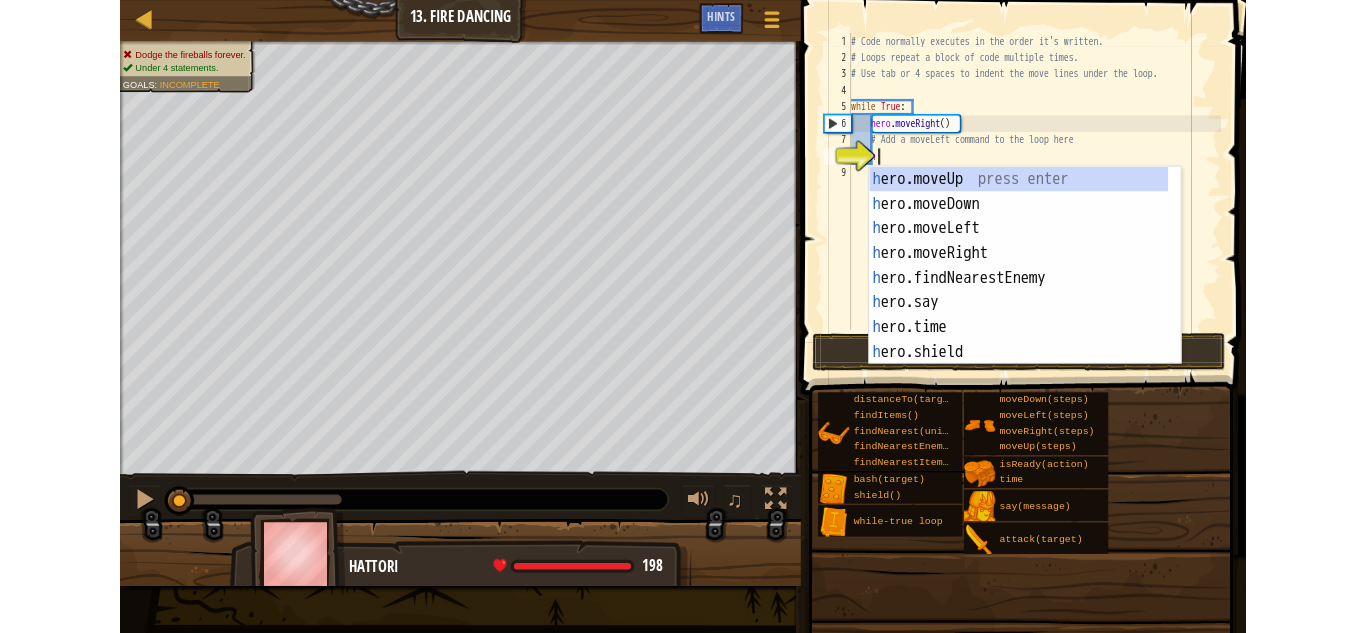 scroll, scrollTop: 9, scrollLeft: 1, axis: both 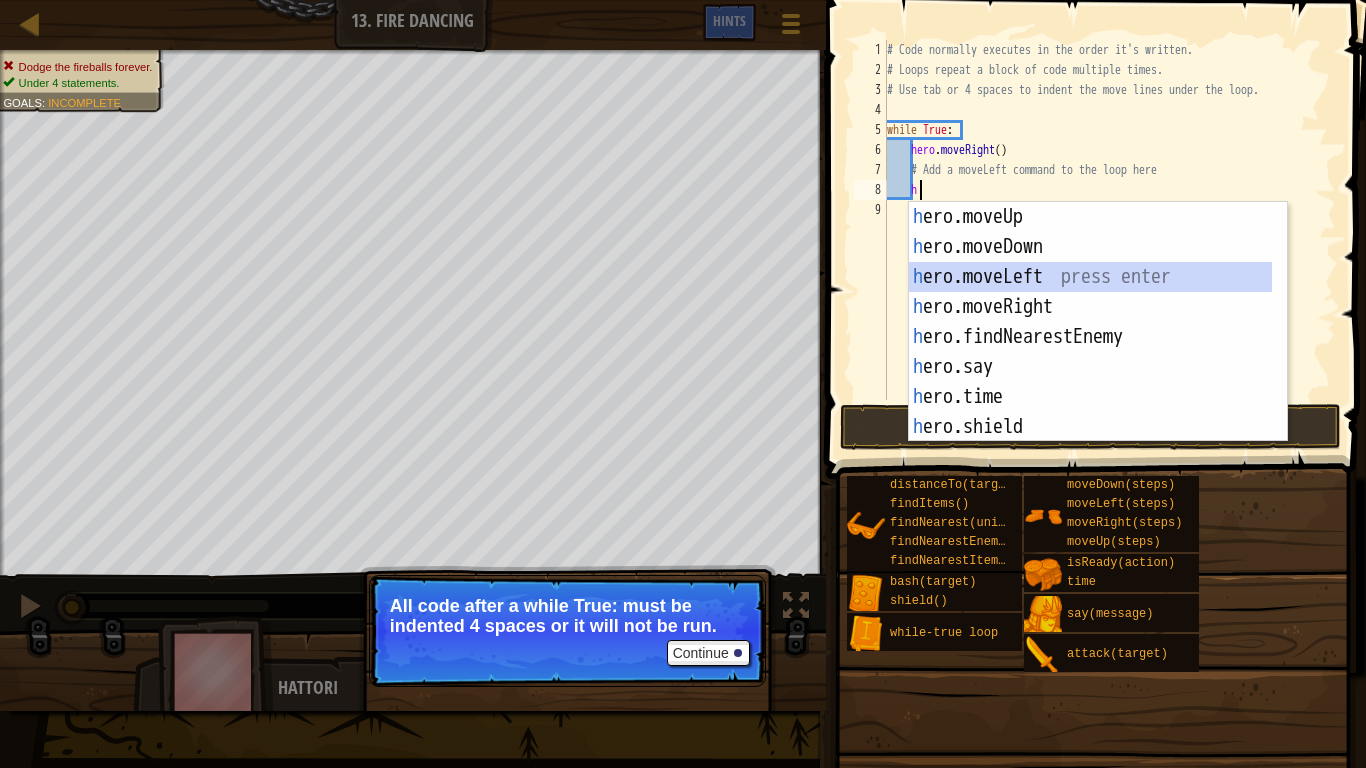 click on "h ero.moveUp press enter h ero.moveDown press enter h ero.moveLeft press enter h ero.moveRight press enter h ero.findNearestEnemy press enter h ero.say press enter h ero.time press enter h ero.shield press enter h ero.bash press enter" at bounding box center [1090, 352] 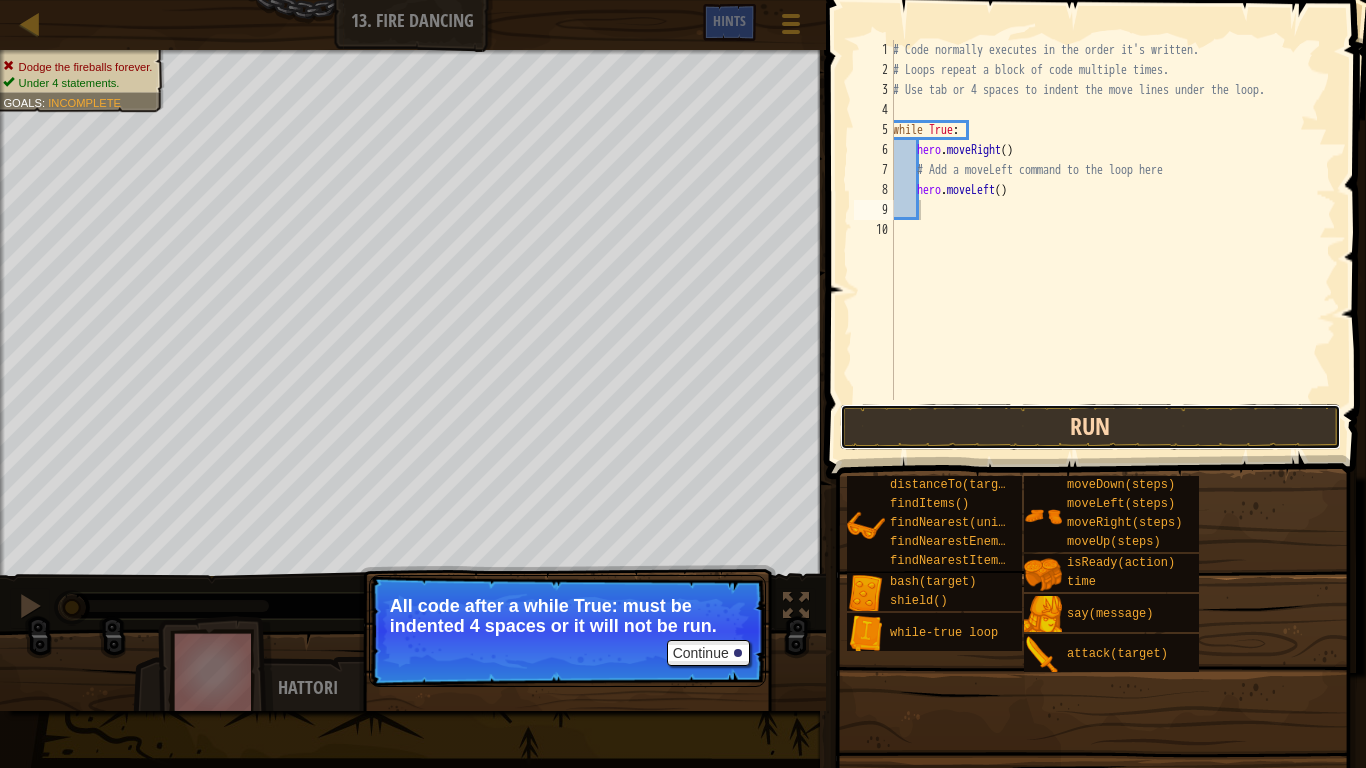click on "Run" at bounding box center [1090, 427] 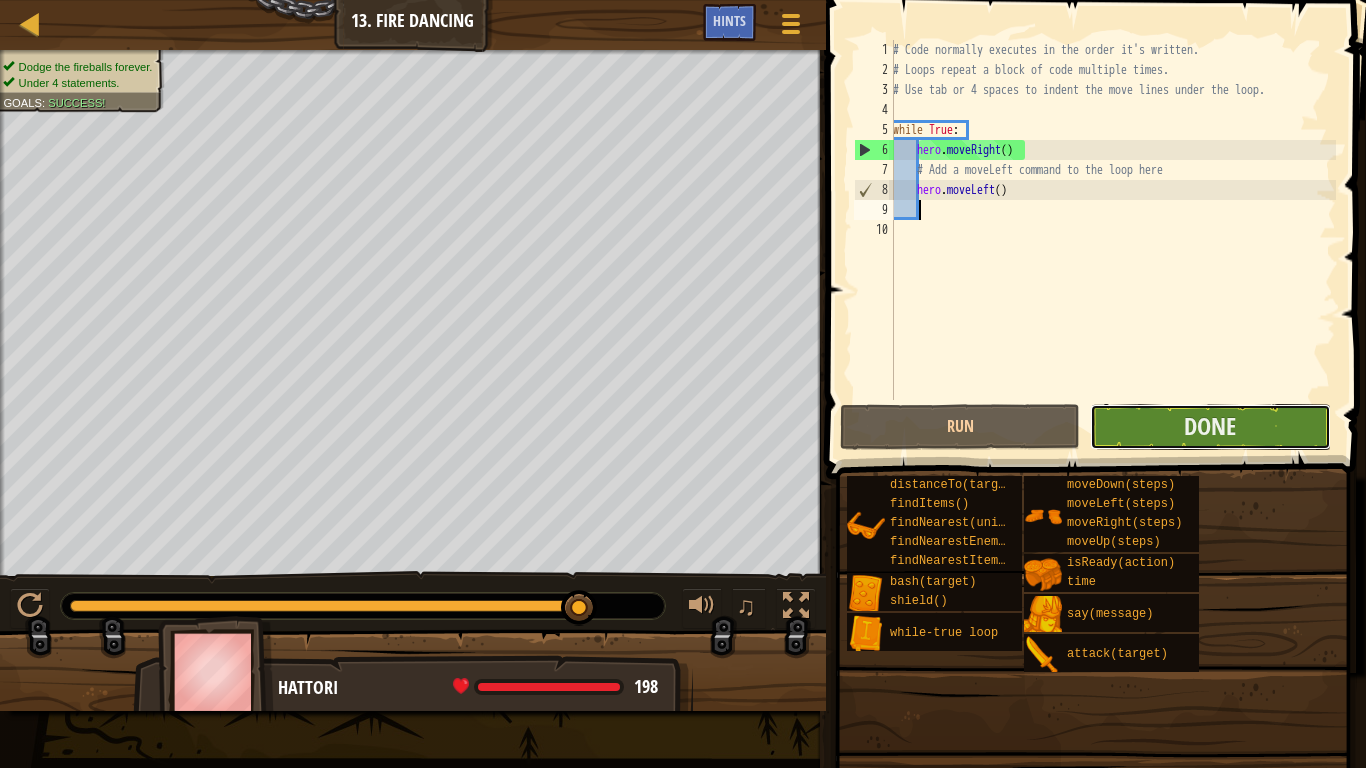 click on "Done" at bounding box center [1210, 427] 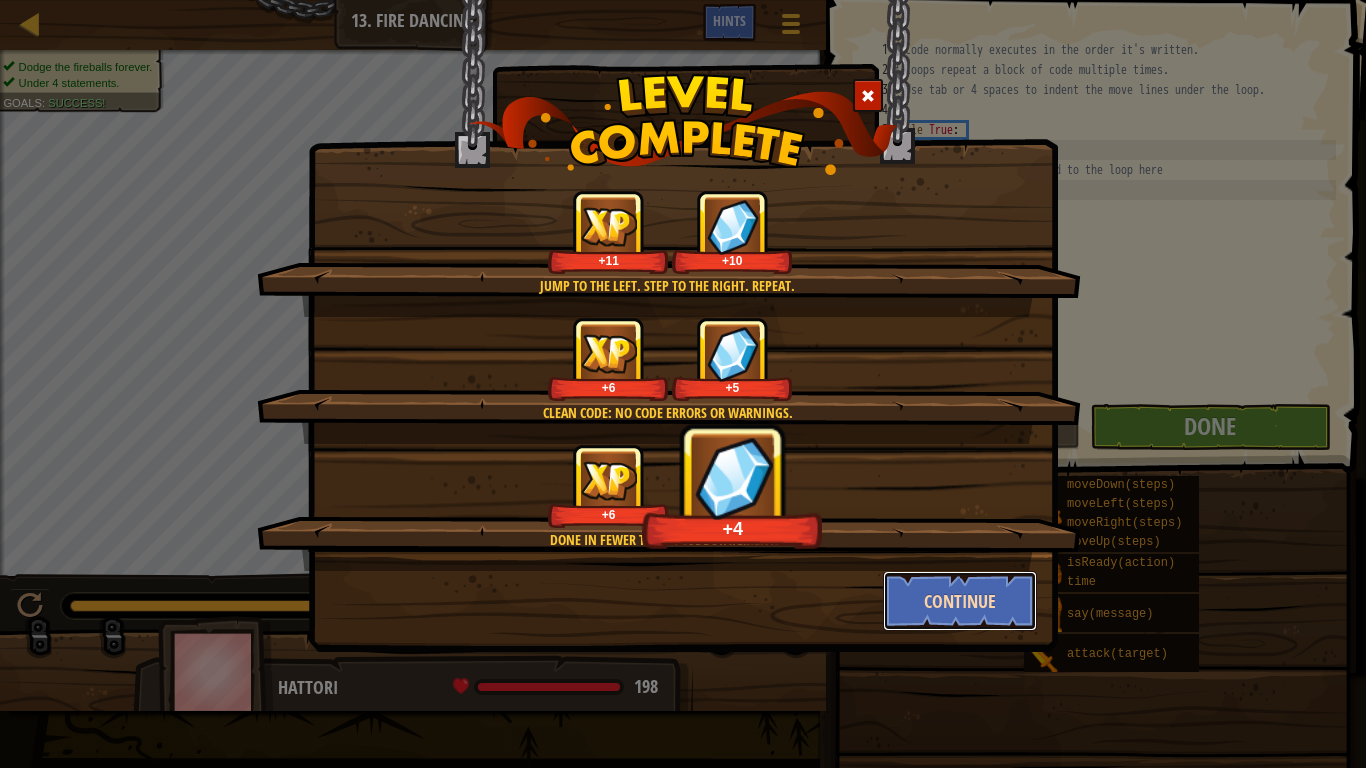 click on "Continue" at bounding box center (960, 601) 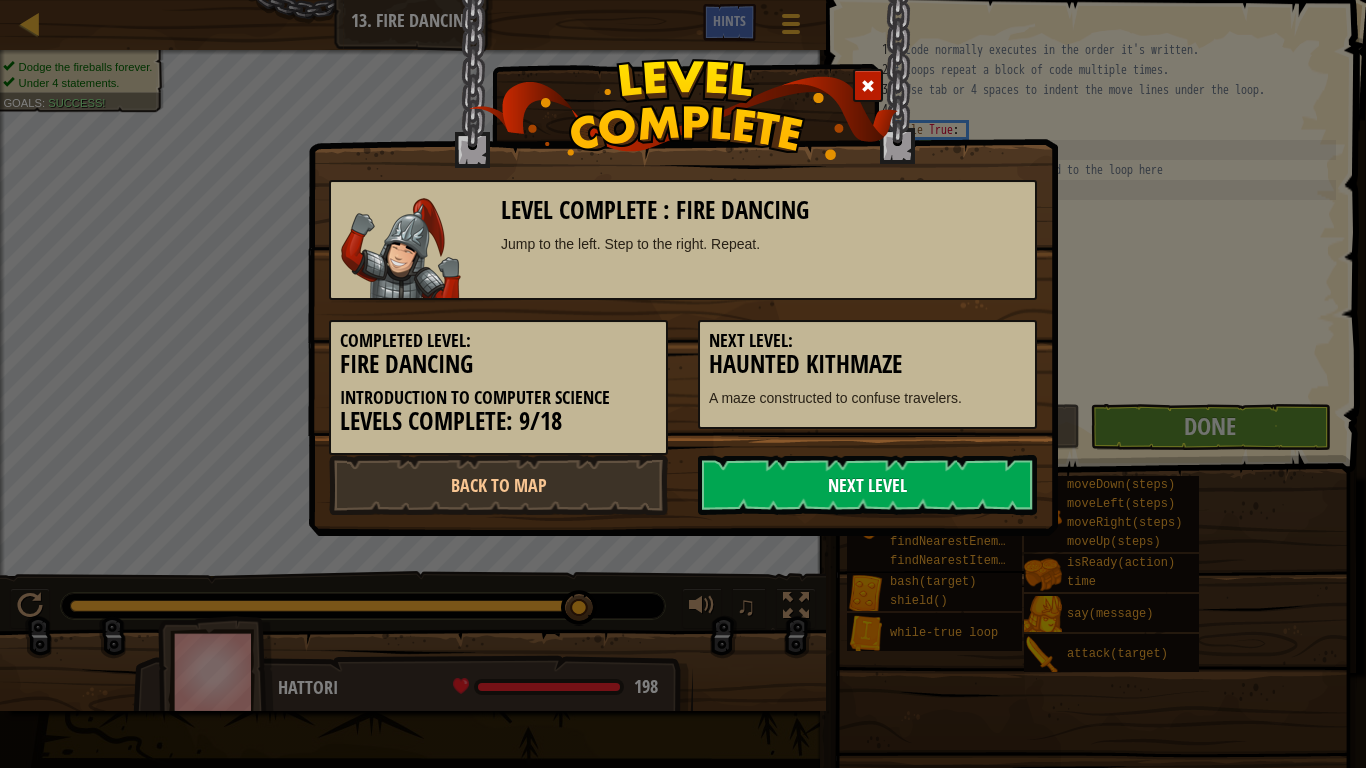 click on "Next Level" at bounding box center [867, 485] 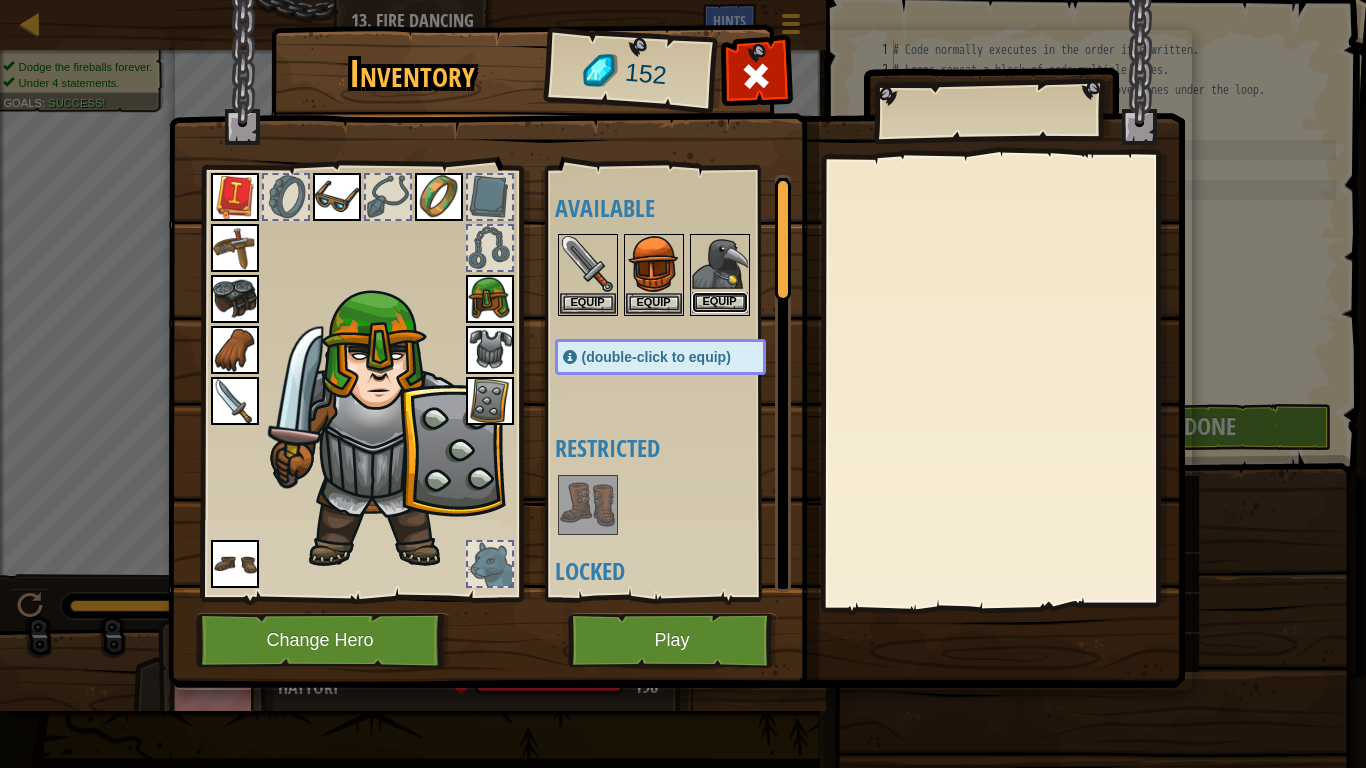 click on "Equip" at bounding box center [720, 302] 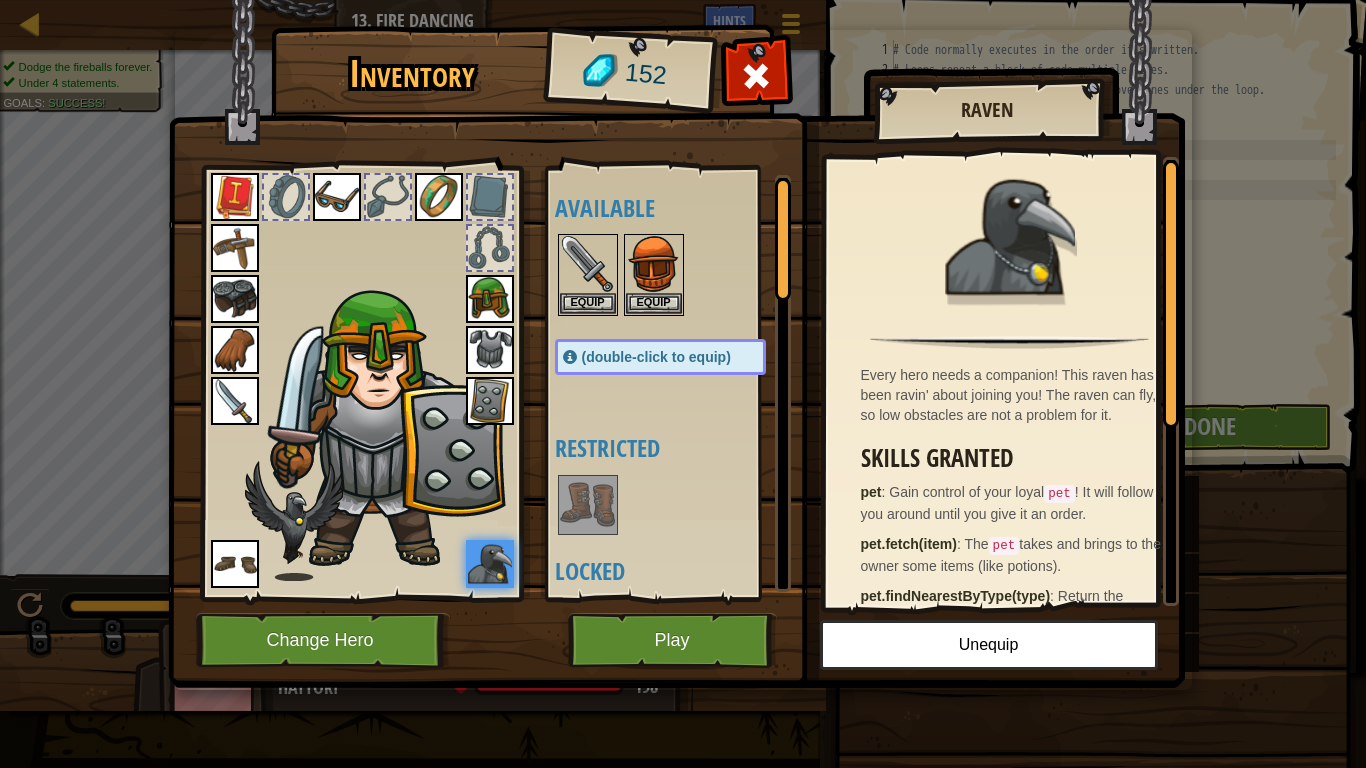click at bounding box center [490, 564] 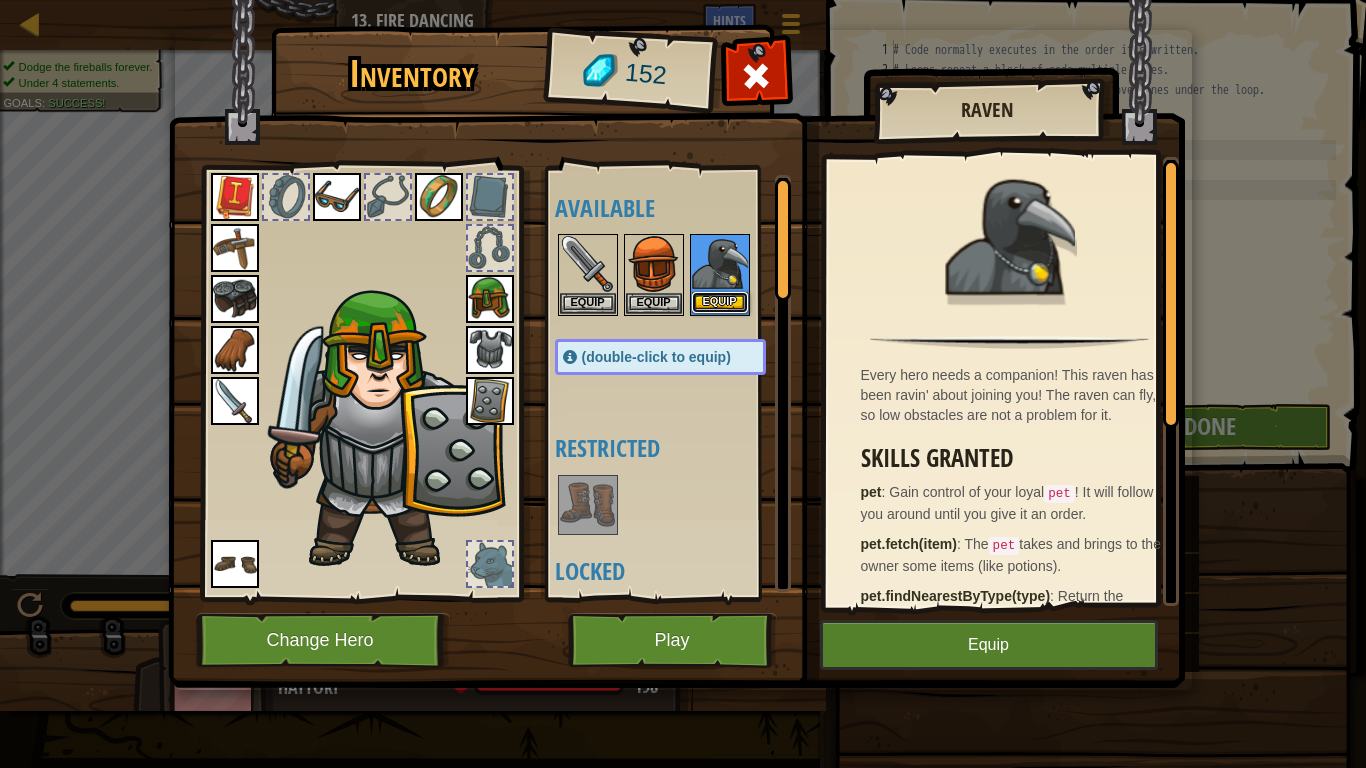click on "Equip" at bounding box center [720, 302] 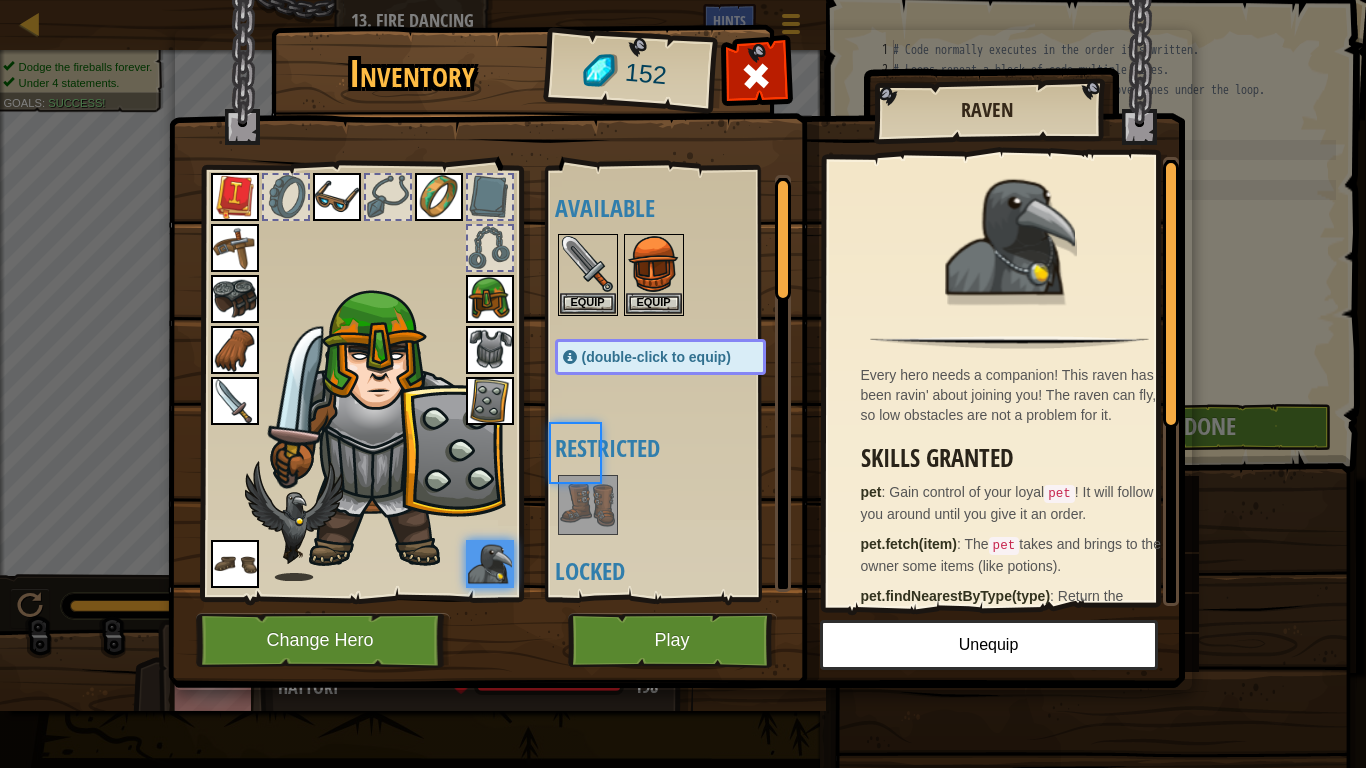 click on "Map Introduction to Computer Science [NUMBER]. [NAME] [NAME] Menu Done Hints 1     הההההההההההההההההההההההההההההההההההההההההההההההההההההההההההההההההההההההההההההההההההההההההההההההההההההההההההההההההההההההההההההההההההההההההההההההההההההההההההההההההההההההההההההההההההההההההההההההההההההההההההההההההההההההההההההההההההההההההההההההההההההההההההההההה XXXXXXXXXXXXXXXXXXXXXXXXXXXXXXXXXXXXXXXXXXXXXXXXXXXXXXXXXXXXXXXXXXXXXXXXXXXXXXXXXXXXXXXXXXXXXXXXXXXXXXXXXXXXXXXXXXXXXXXXXXXXXXXXXXXXXXXXXXXXXXXXXXXXXXXXXXXXXXXXXXXXXXXXXXXXXXXXXXXXXXXXXXXXXXXXXXXXXXXXXXXXXXXXXXXXXXXXXXXXXXXXXXXXXXXXXXXXXXXXXXXXXXXXXXXXXXXX Solution × Hints Videos 1 2 3 4 5 6 7 8 9 10 # Code normally executes in the order it's written. # Loops repeat a block of code multiple times. while   True :      hero ." at bounding box center [683, 1] 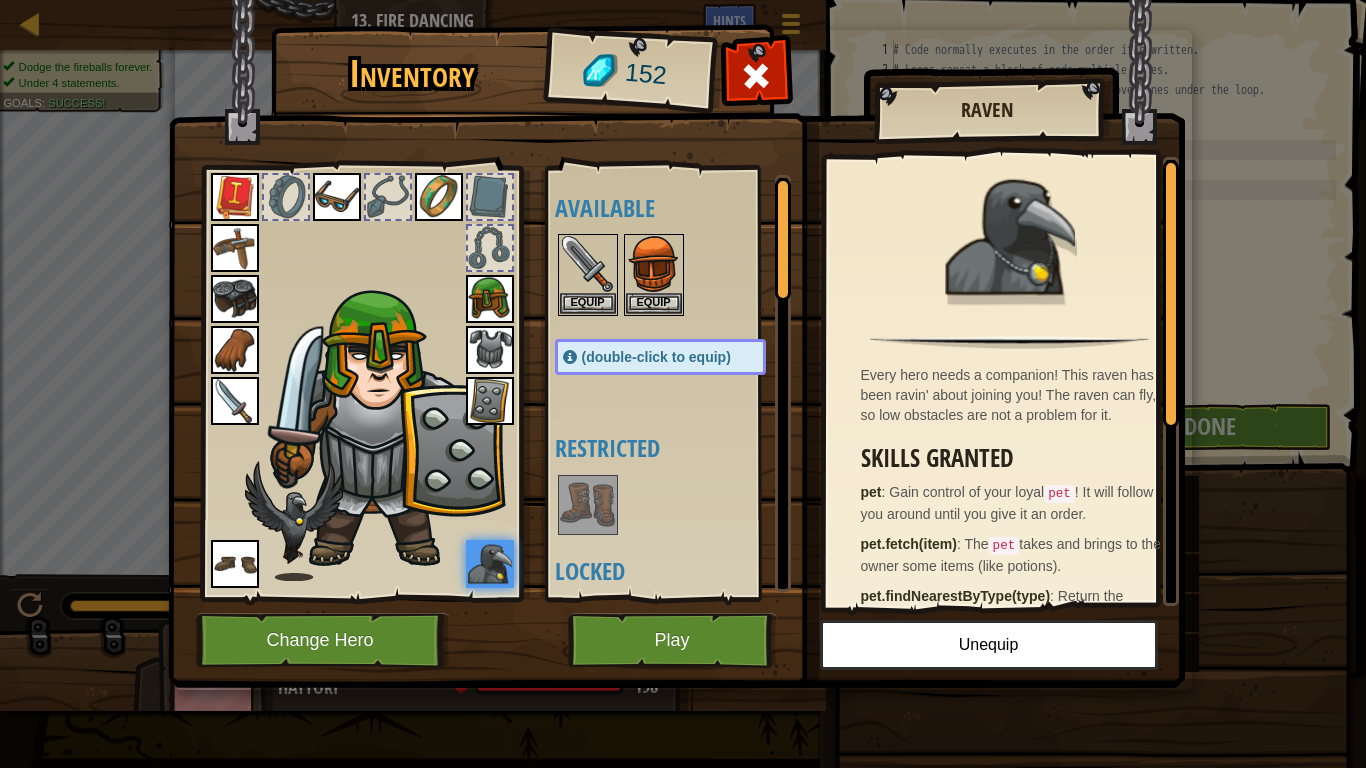 click at bounding box center (490, 350) 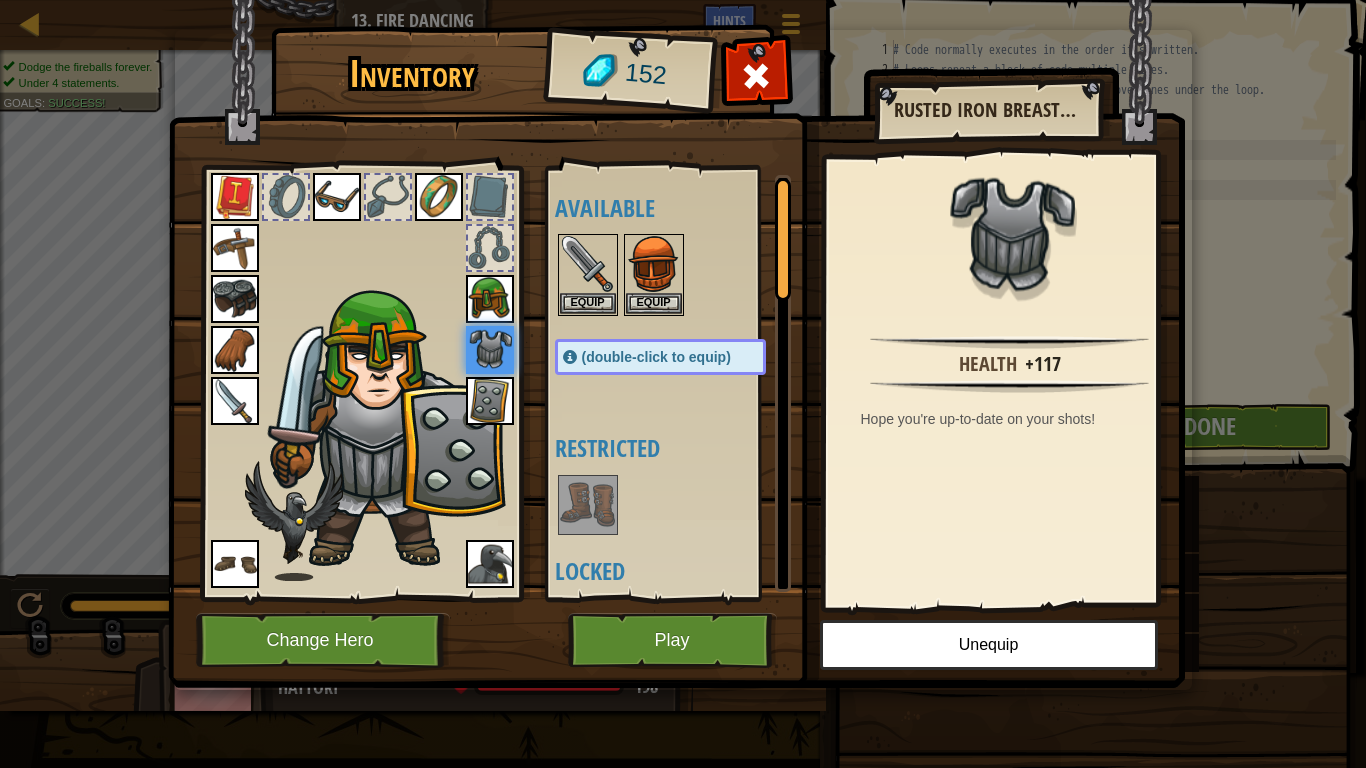 click at bounding box center (439, 197) 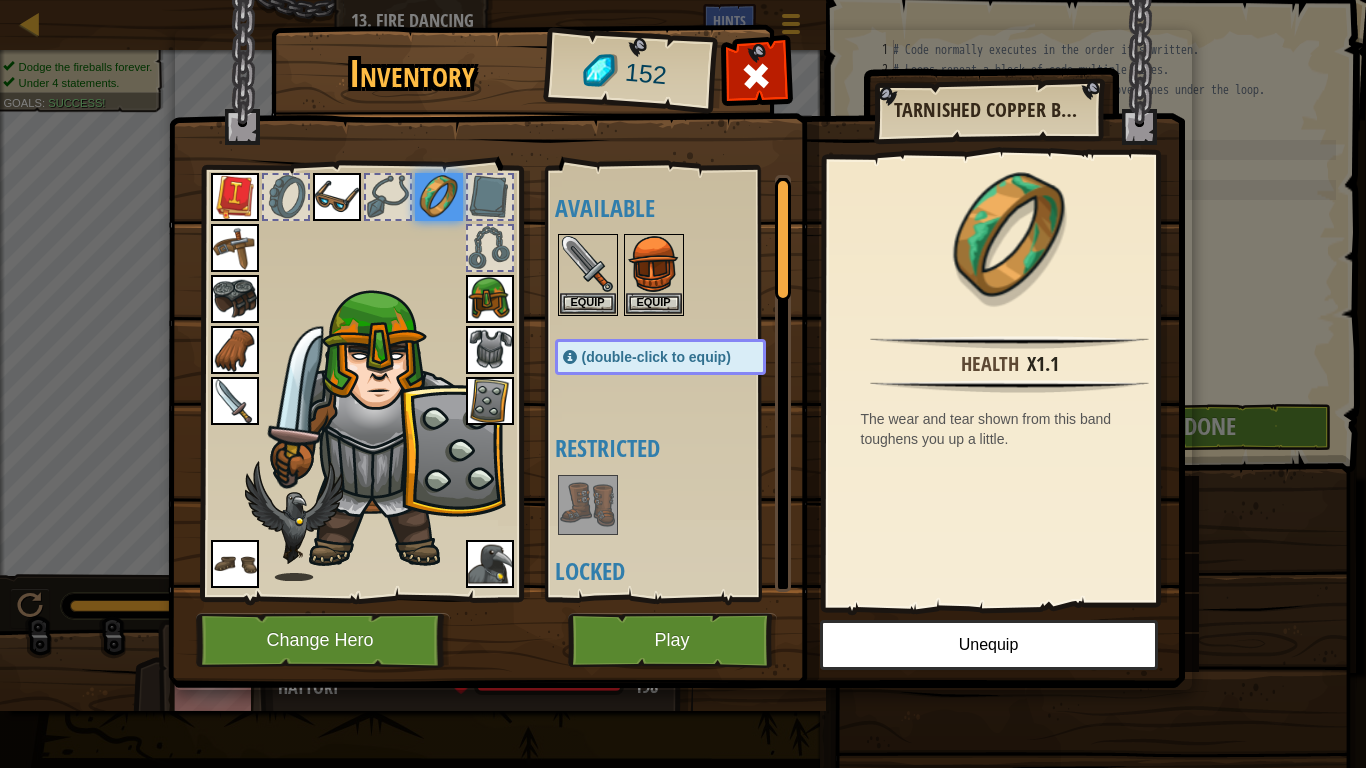 click at bounding box center [1010, 237] 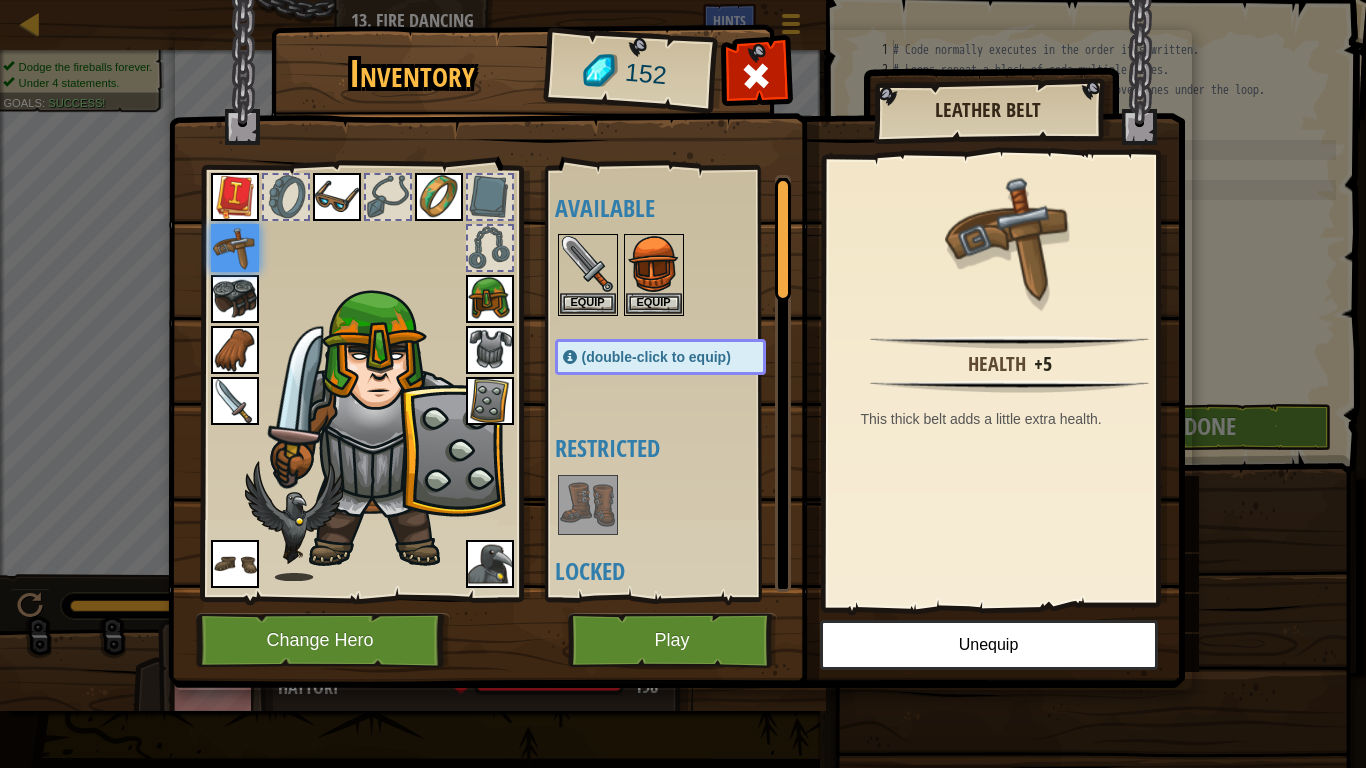 click at bounding box center (383, 426) 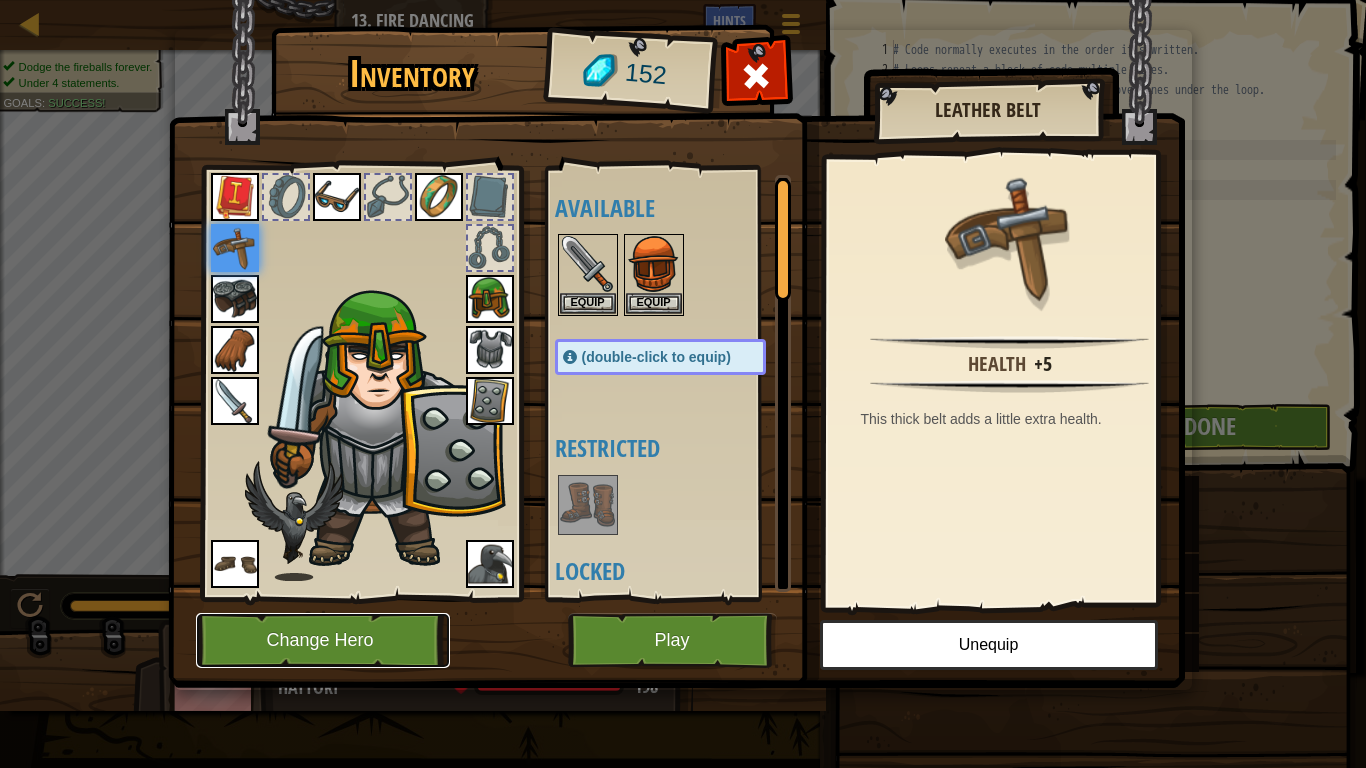 click on "Change Hero" at bounding box center (323, 640) 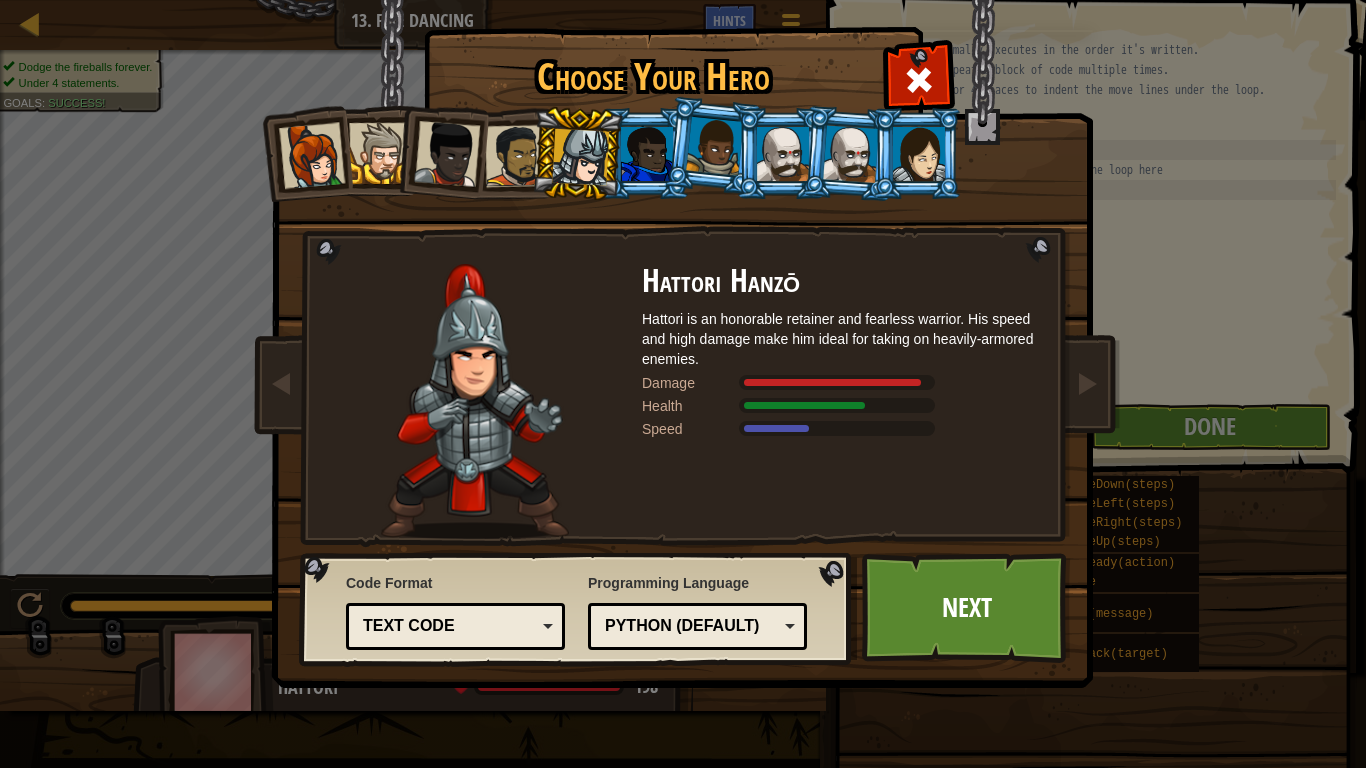click at bounding box center [516, 156] 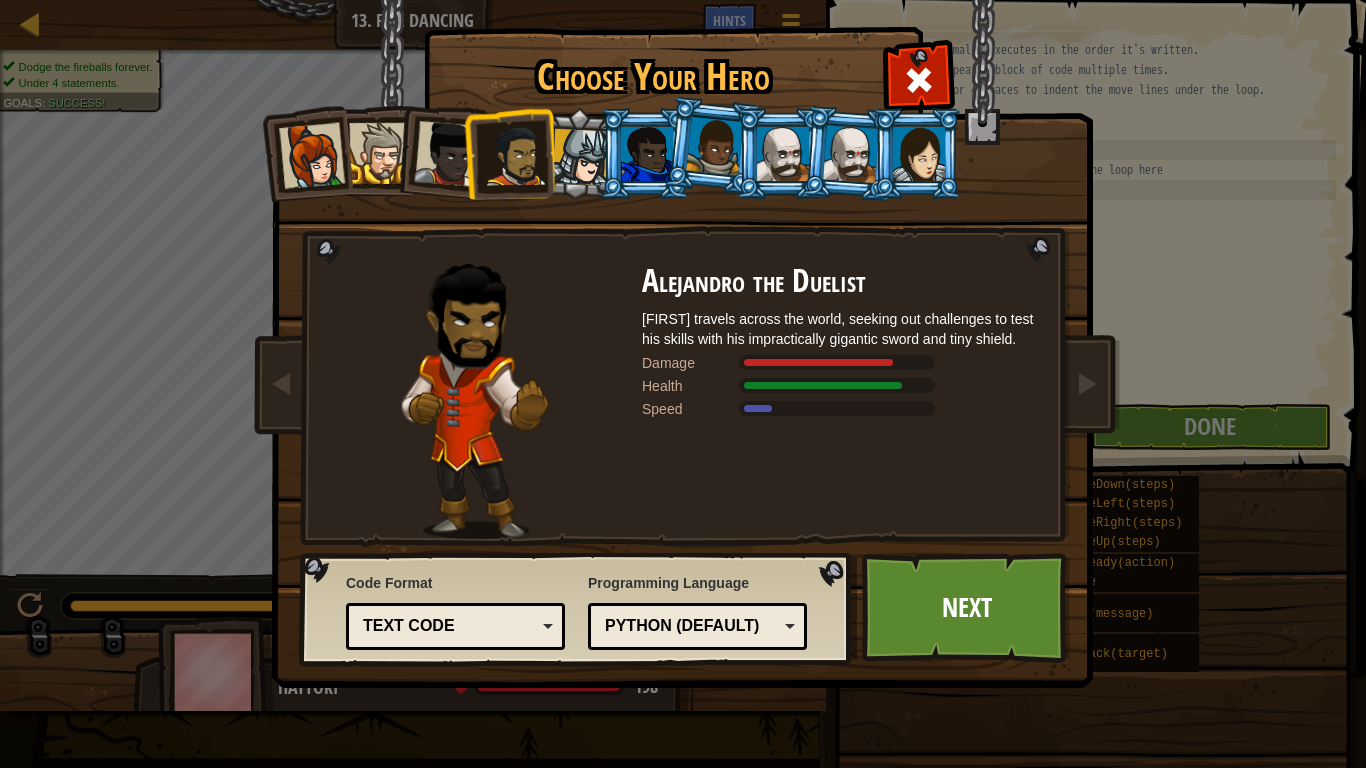 click at bounding box center (783, 154) 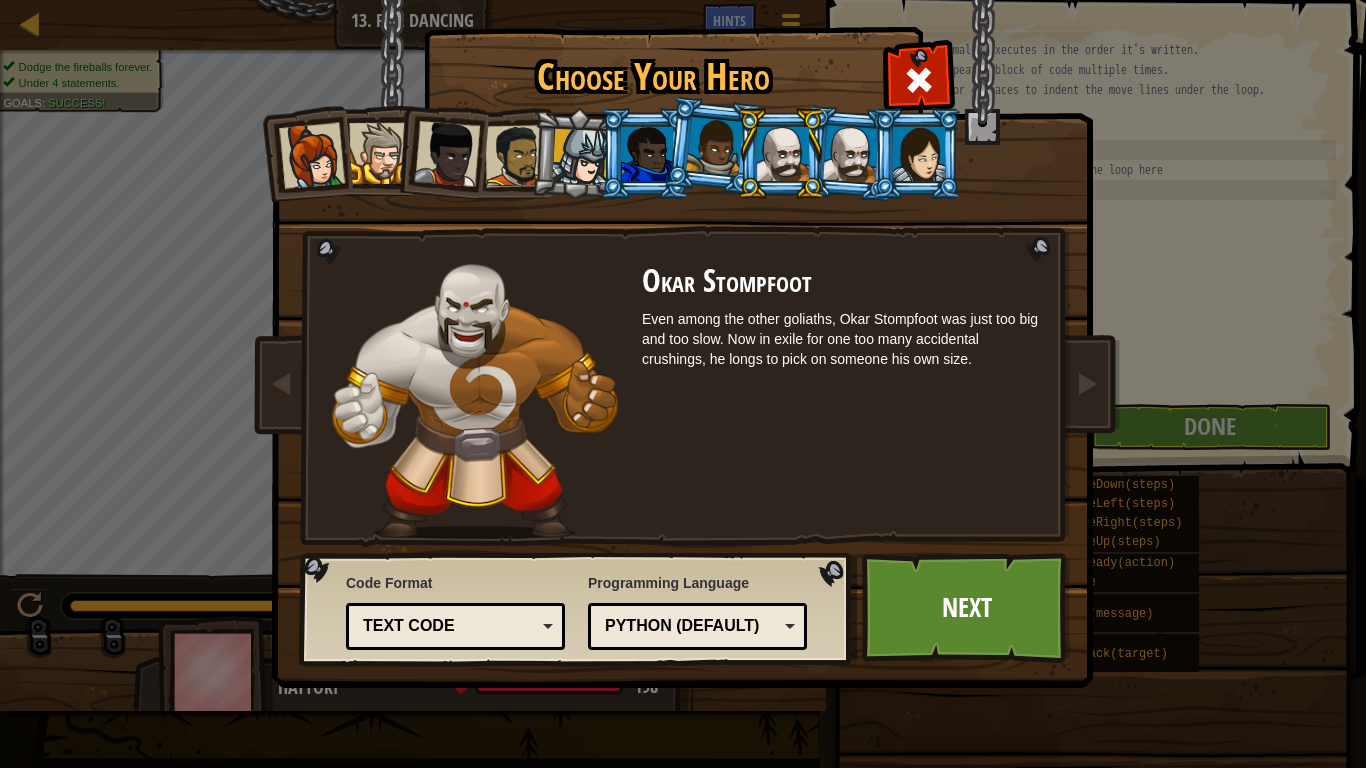 click at bounding box center [919, 154] 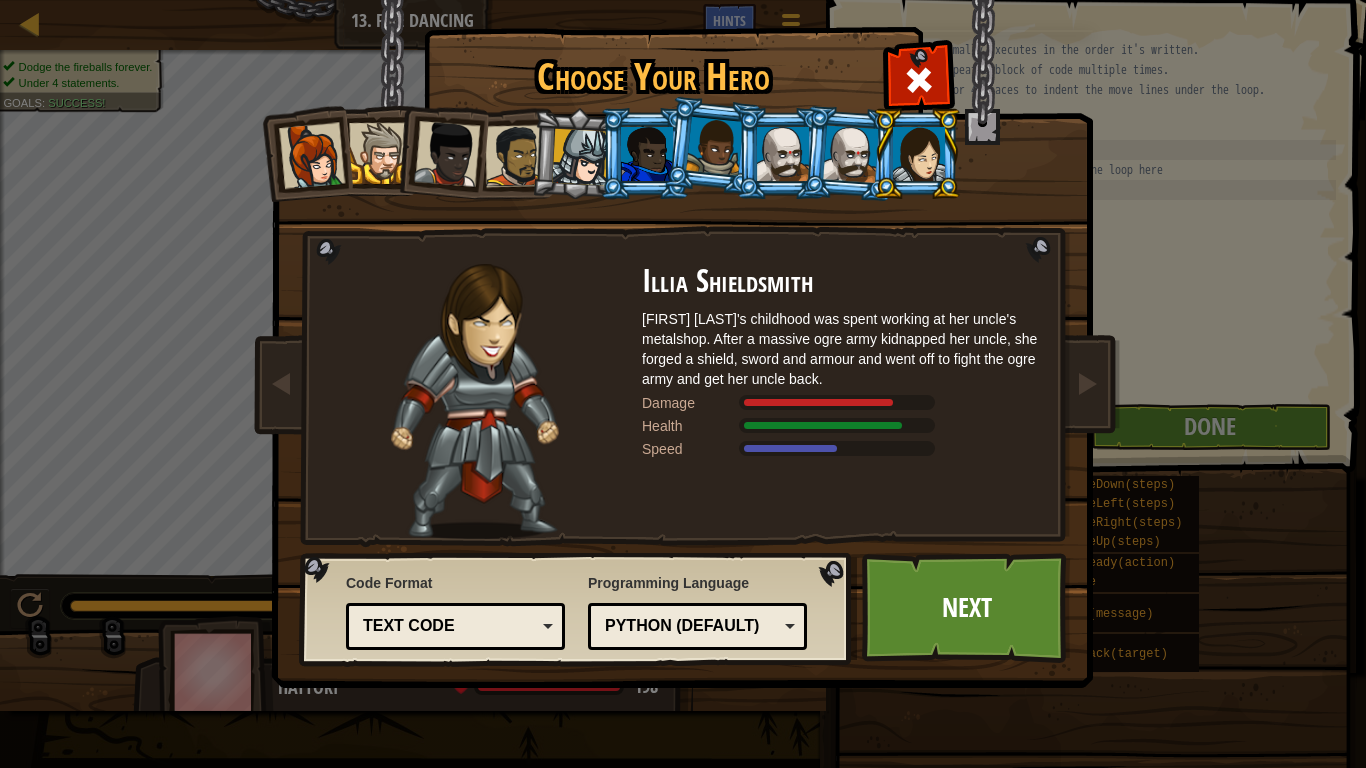 click at bounding box center [851, 153] 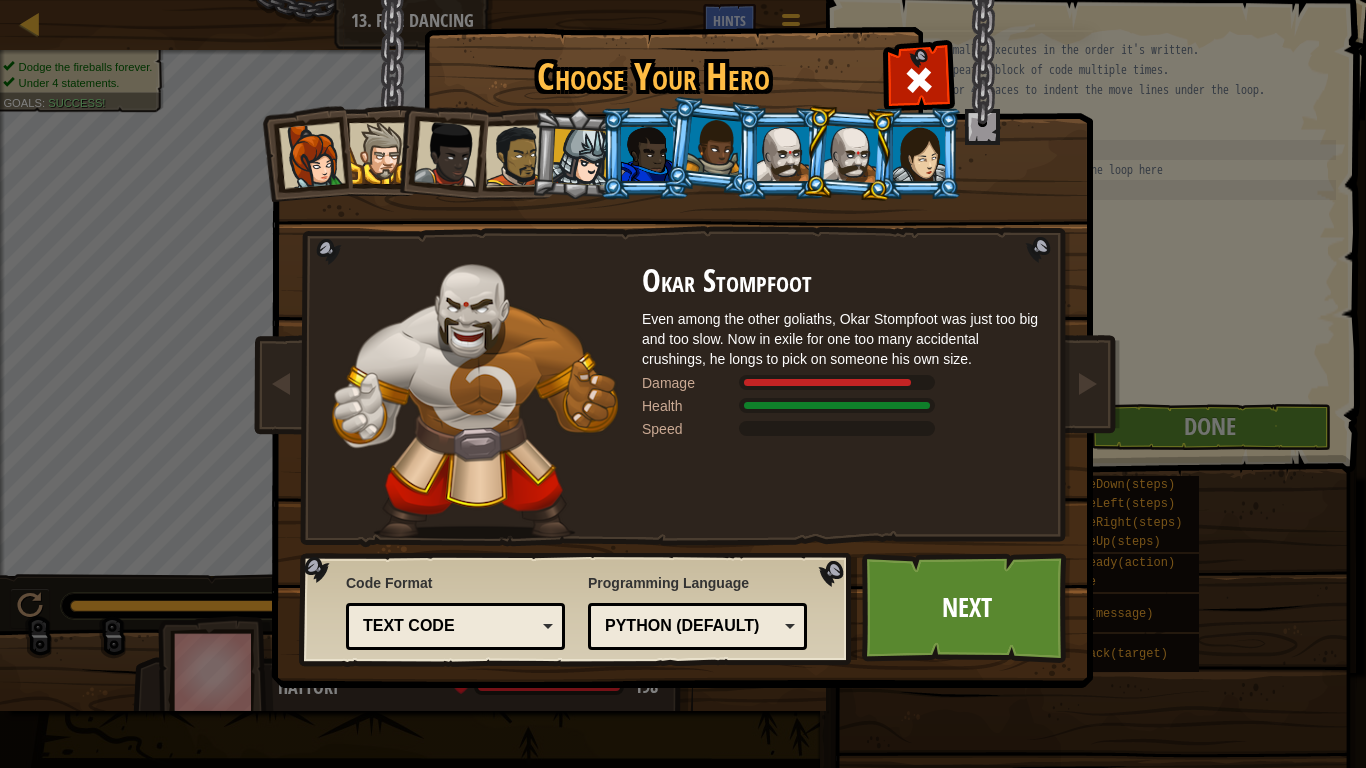 click at bounding box center [783, 154] 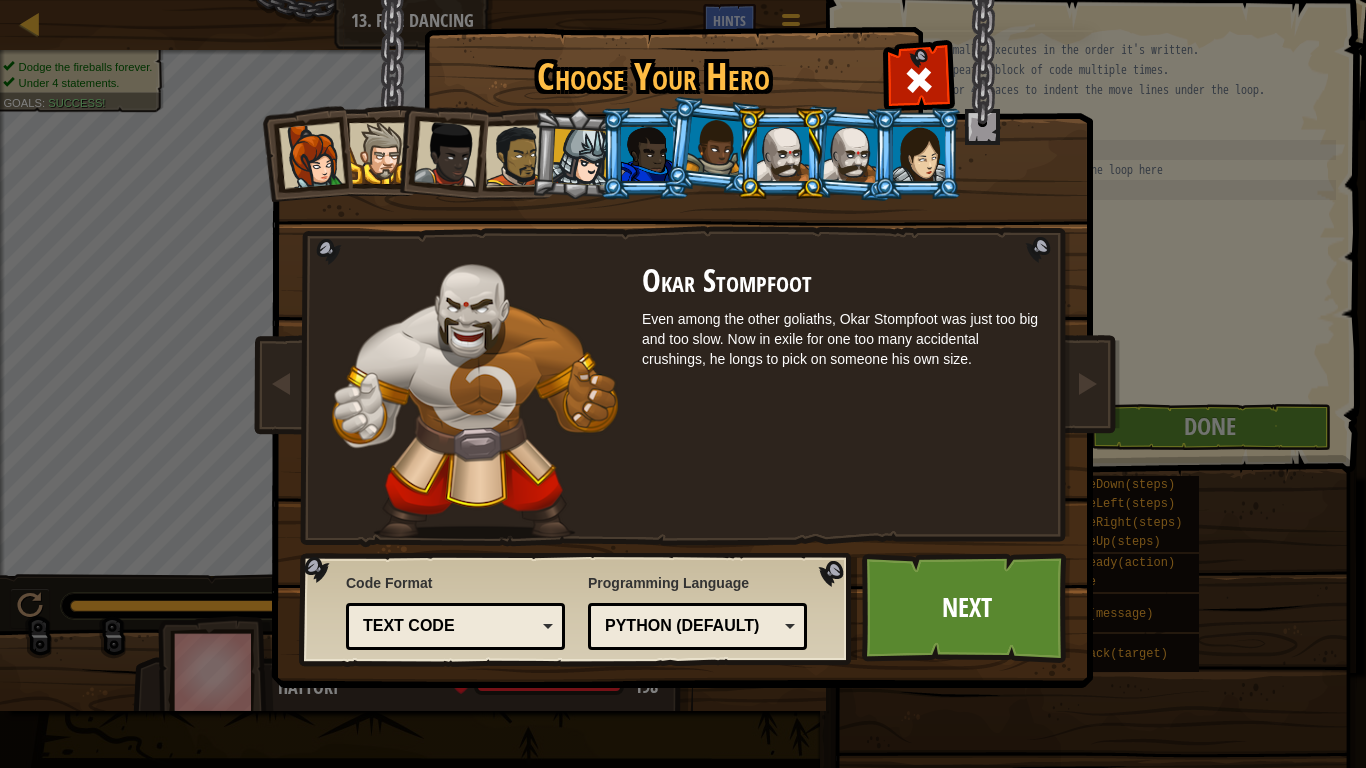 click at bounding box center (714, 146) 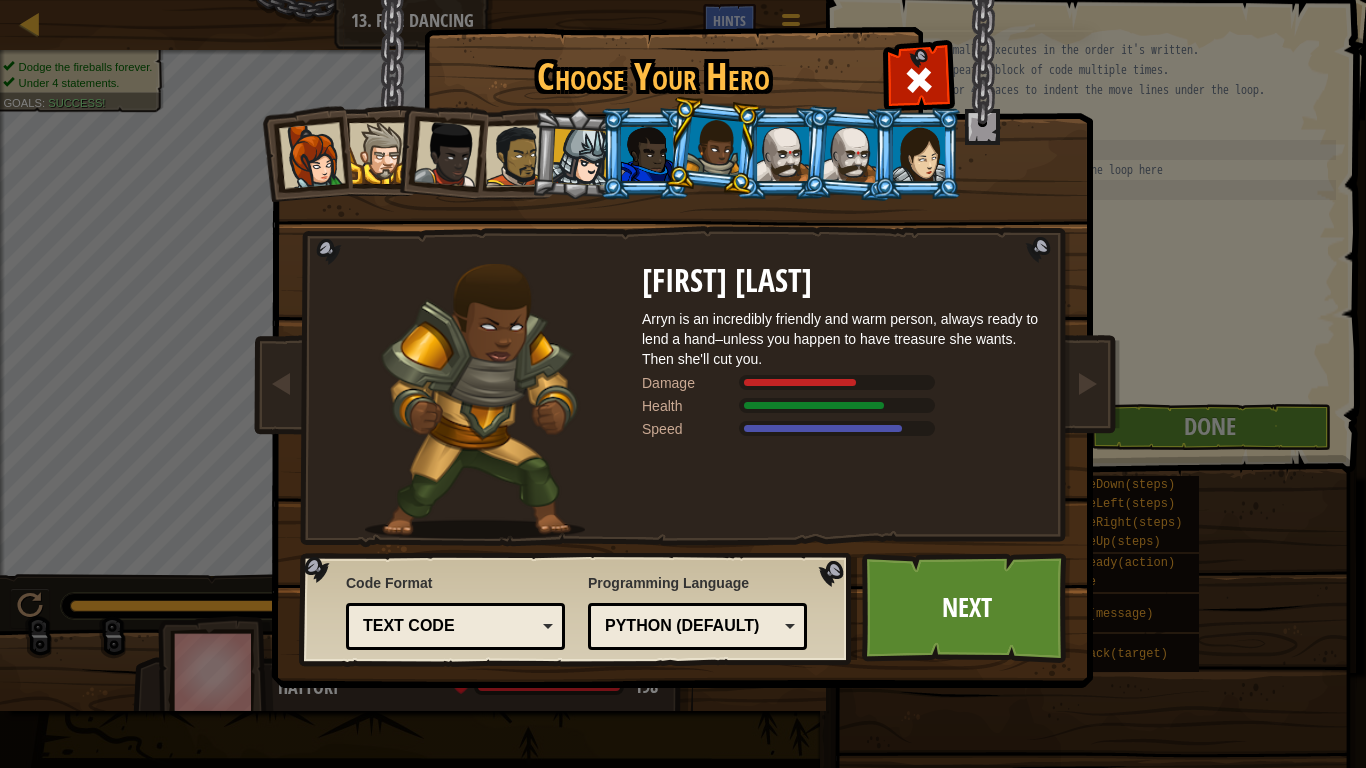 click at bounding box center [647, 154] 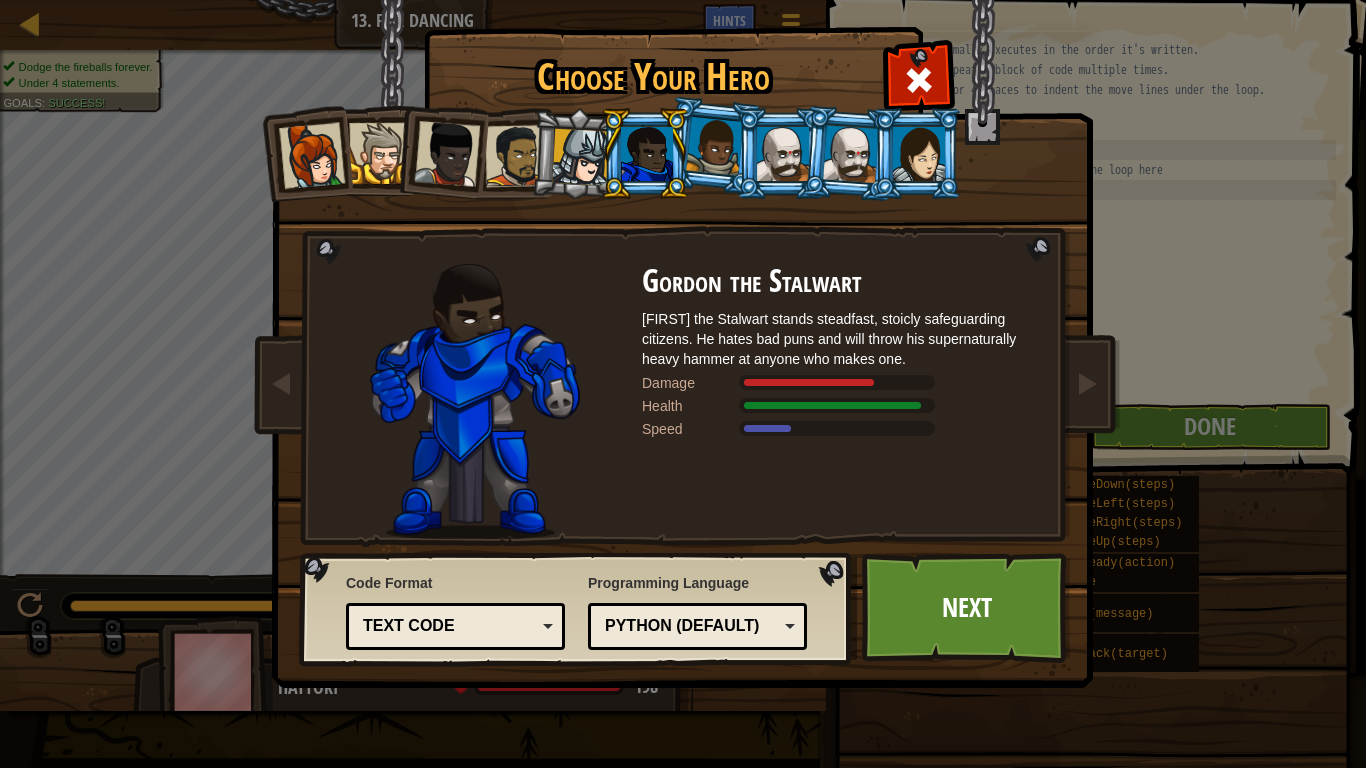 click at bounding box center [580, 157] 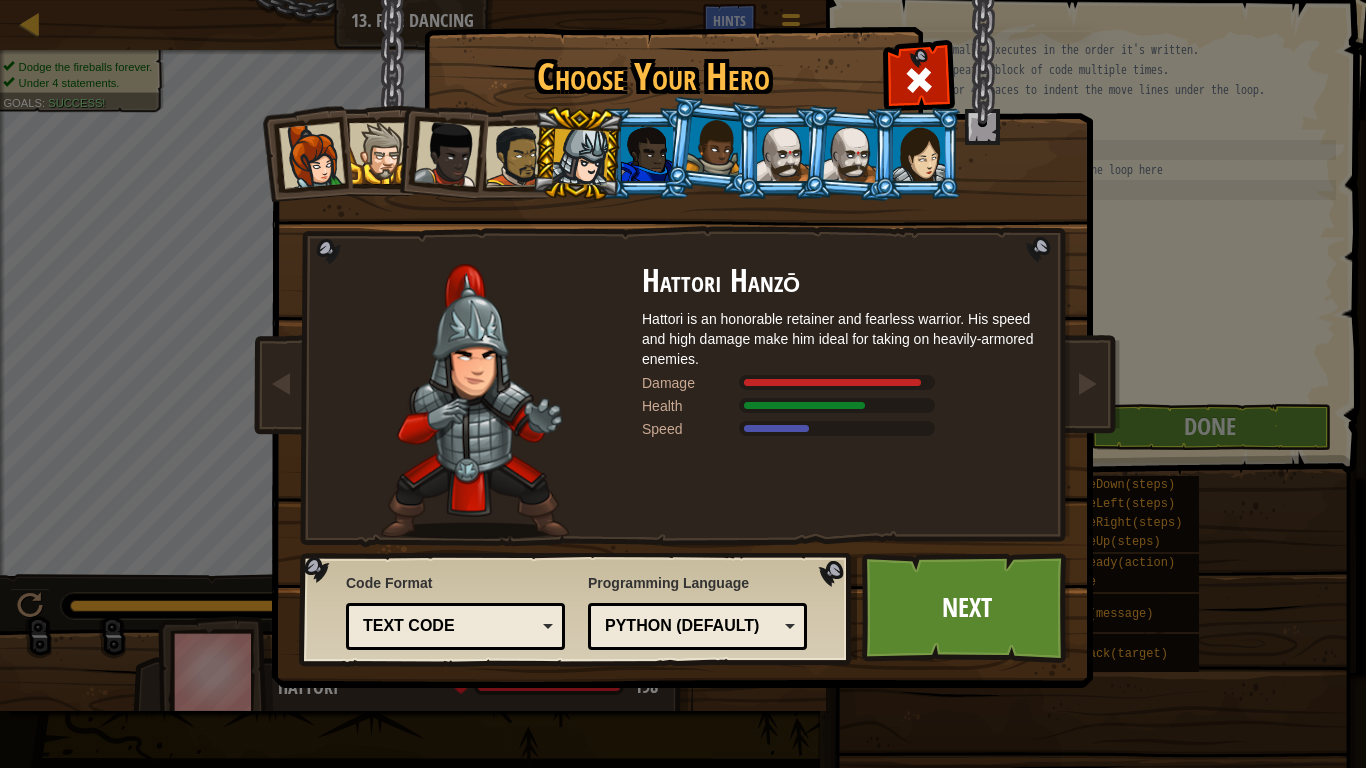 click at bounding box center [516, 156] 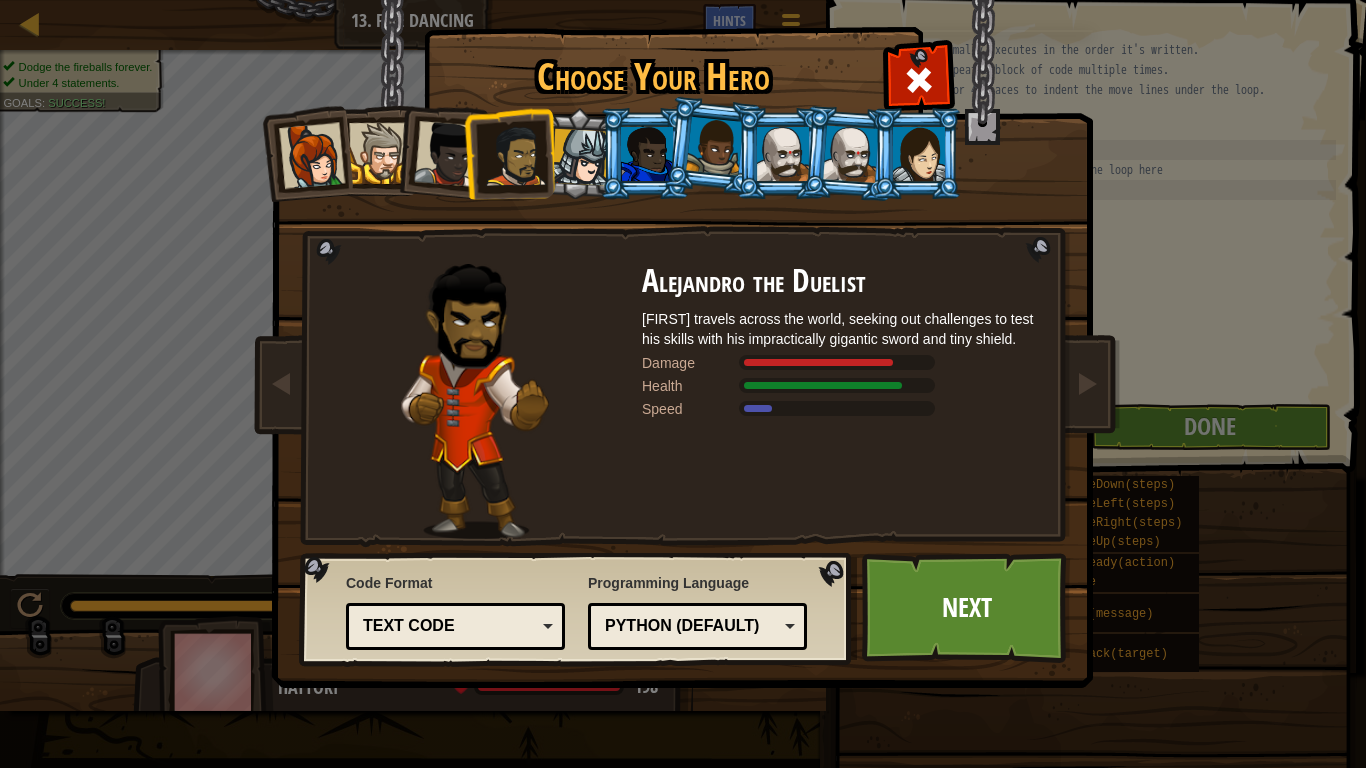 click at bounding box center (714, 146) 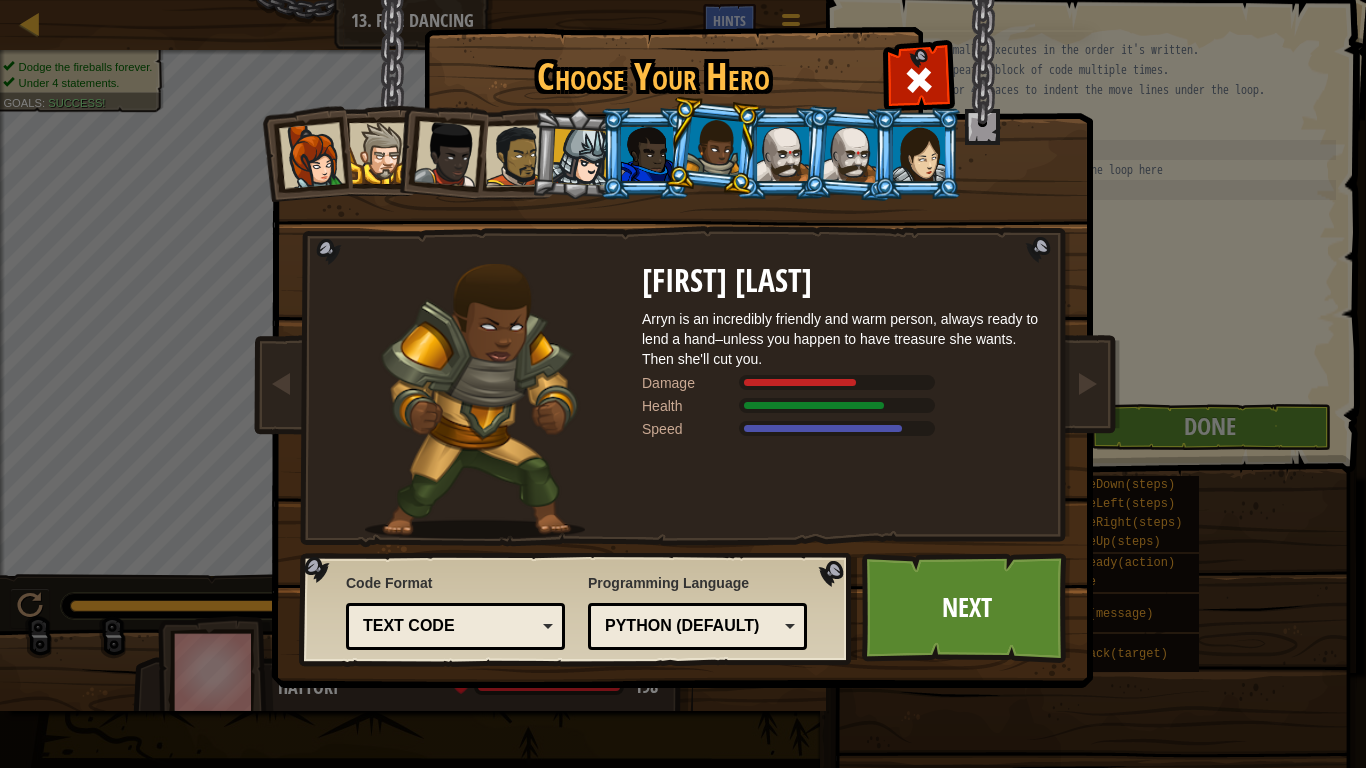 click at bounding box center (379, 153) 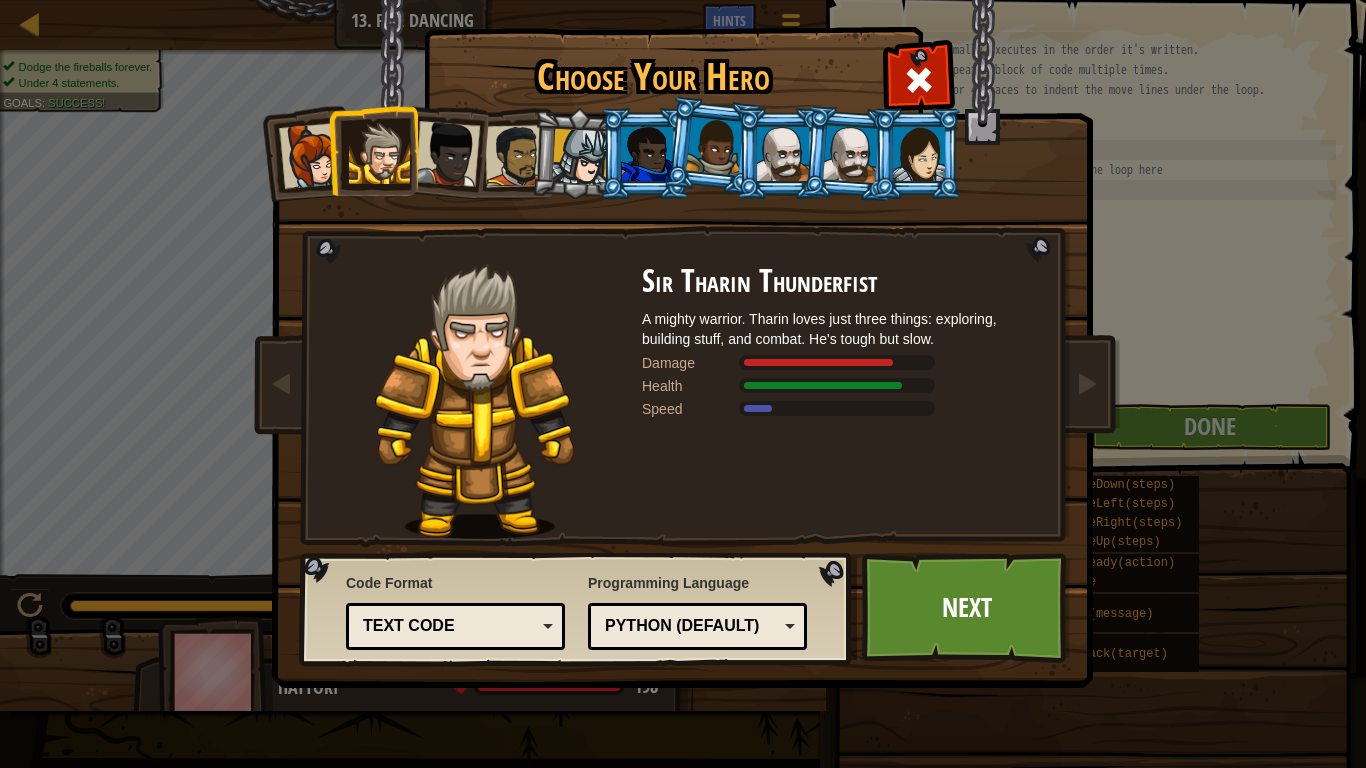 click at bounding box center [647, 154] 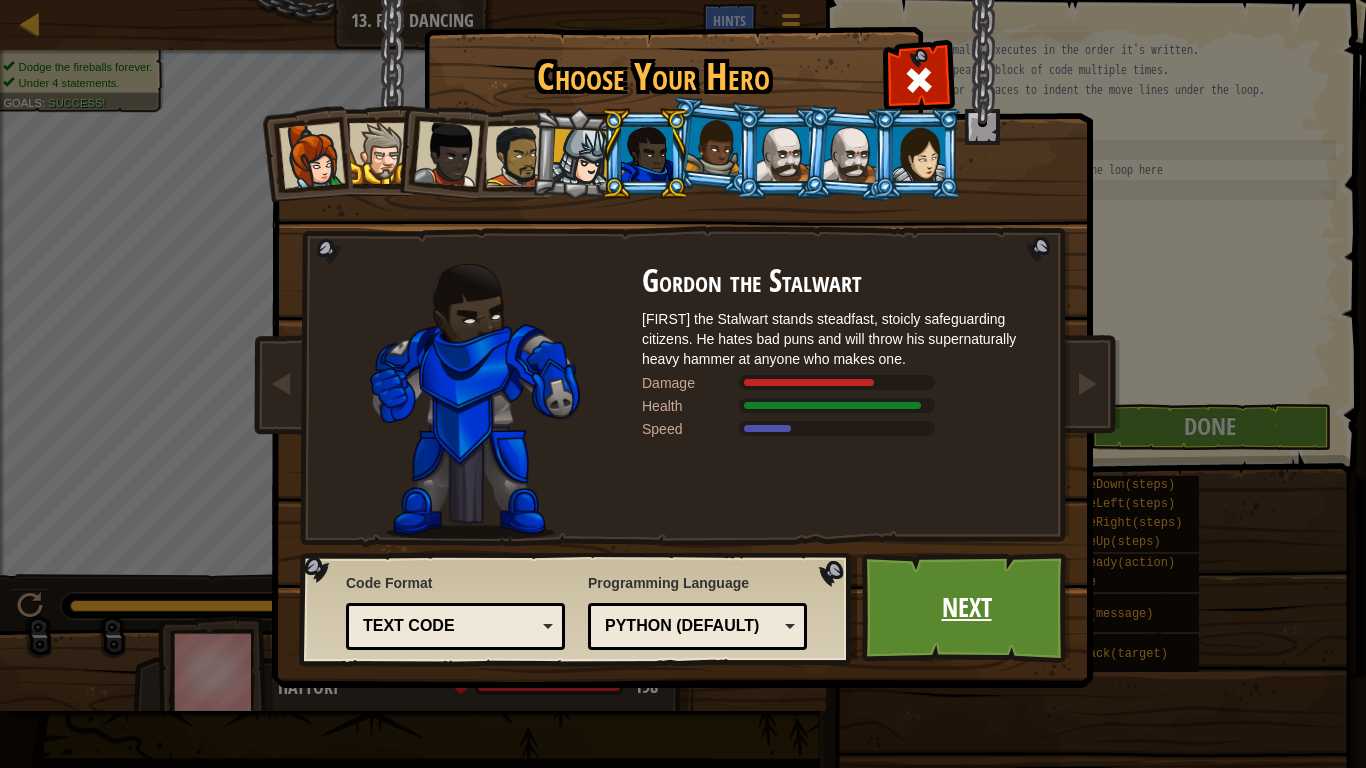 click on "Next" at bounding box center [966, 608] 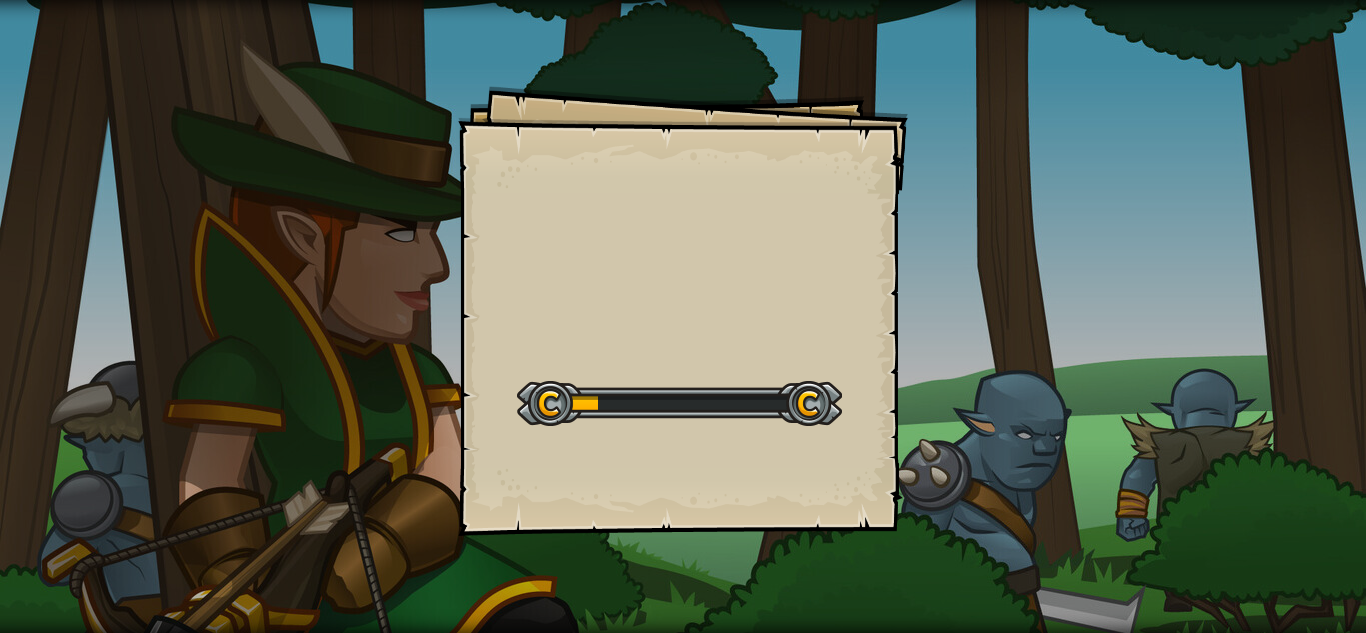 scroll, scrollTop: 0, scrollLeft: 0, axis: both 